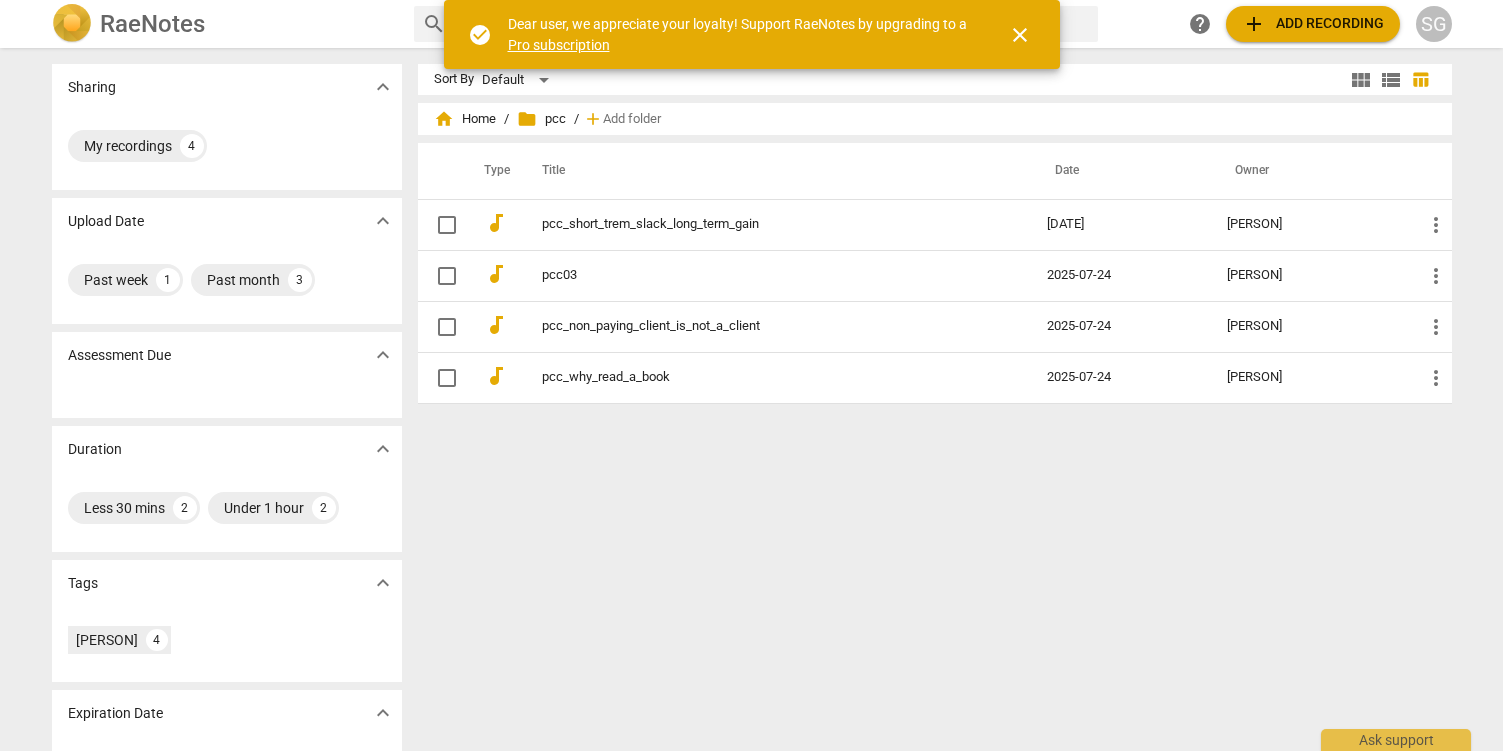 scroll, scrollTop: 0, scrollLeft: 0, axis: both 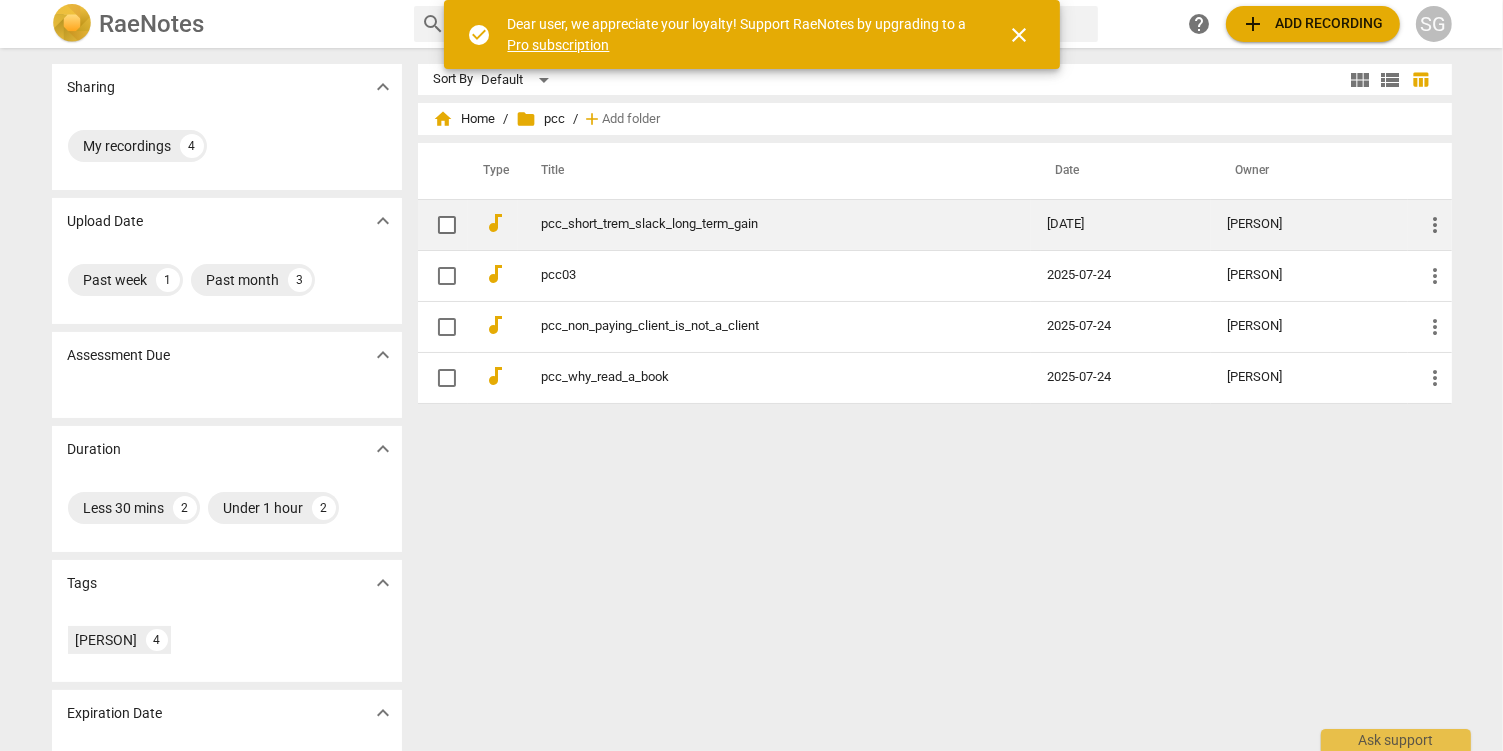 click at bounding box center (447, 225) 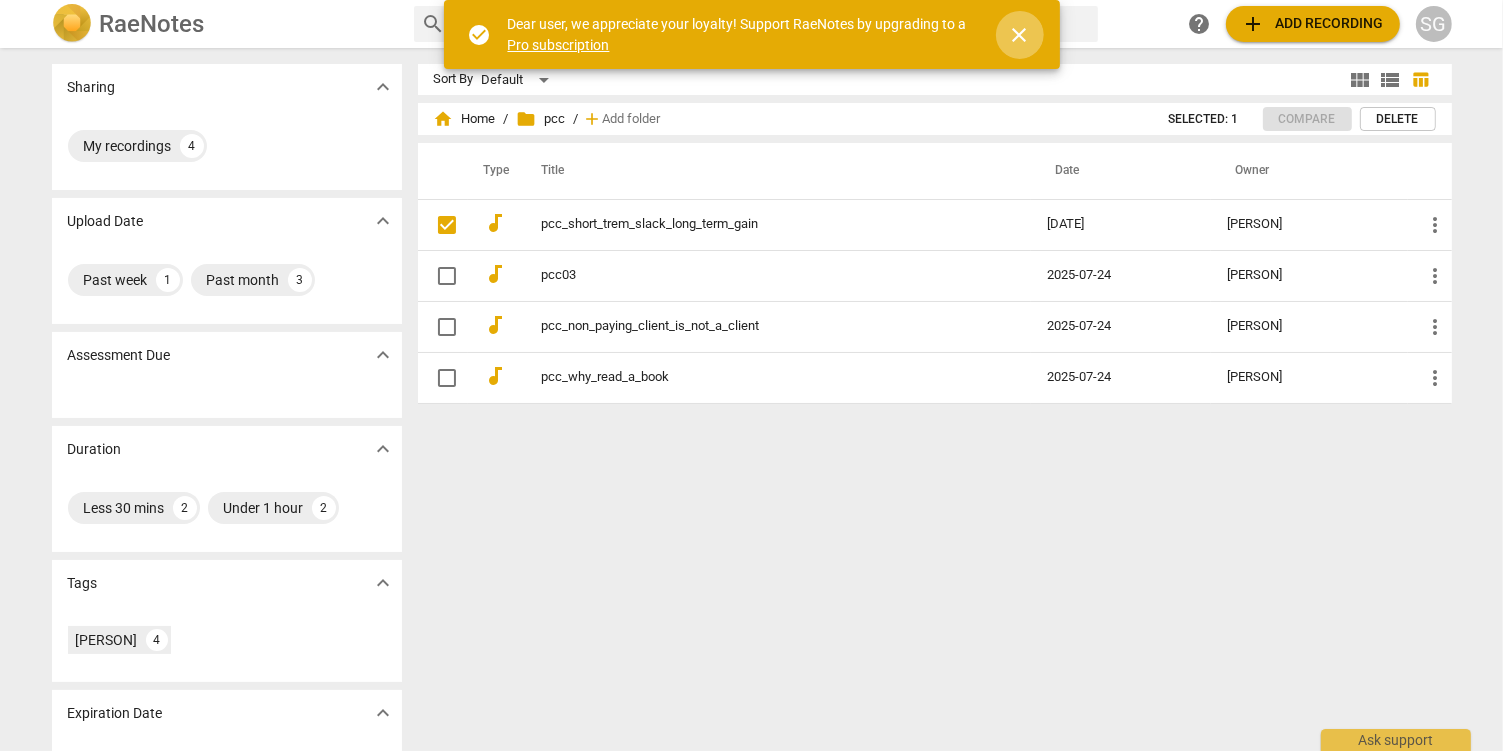 click on "close" at bounding box center [1020, 35] 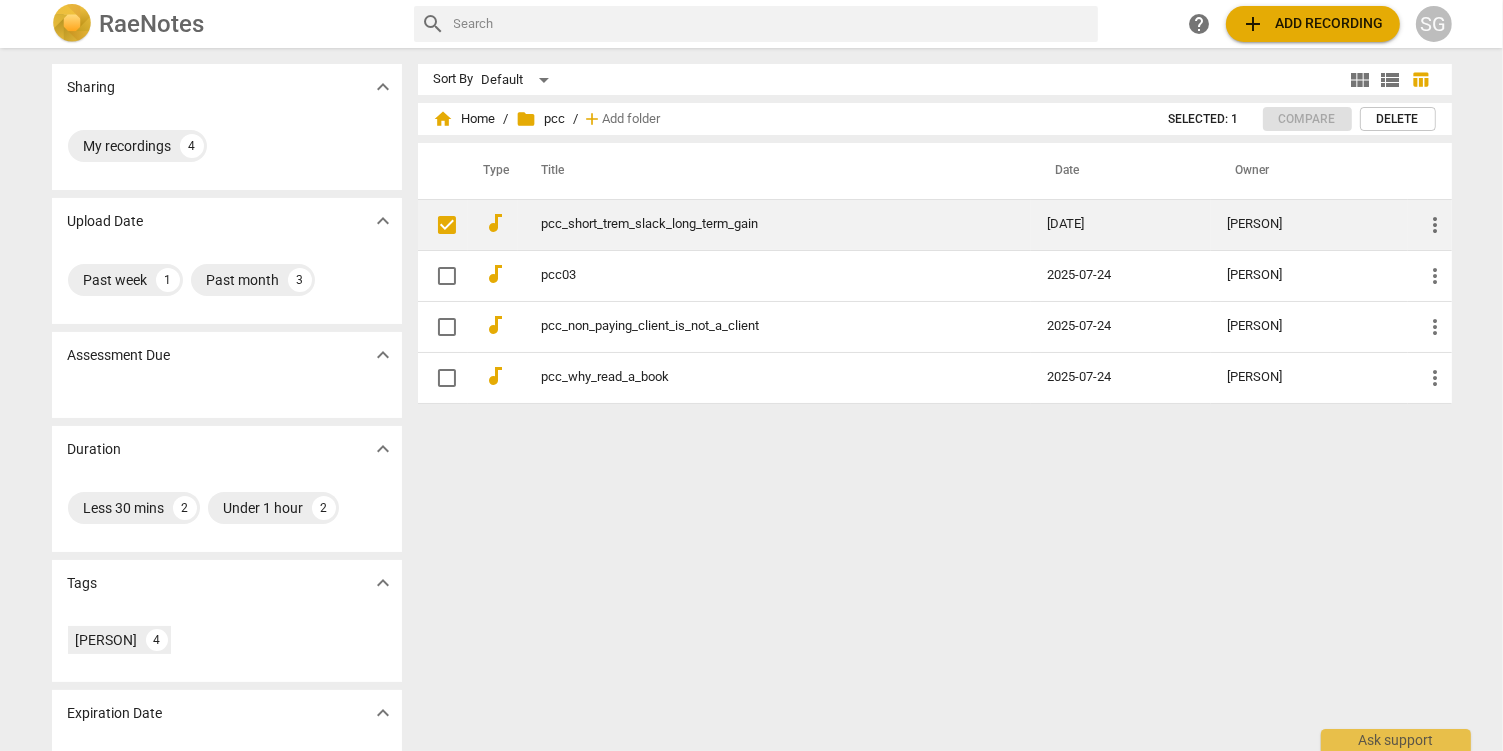 click on "more_vert" at bounding box center [1436, 225] 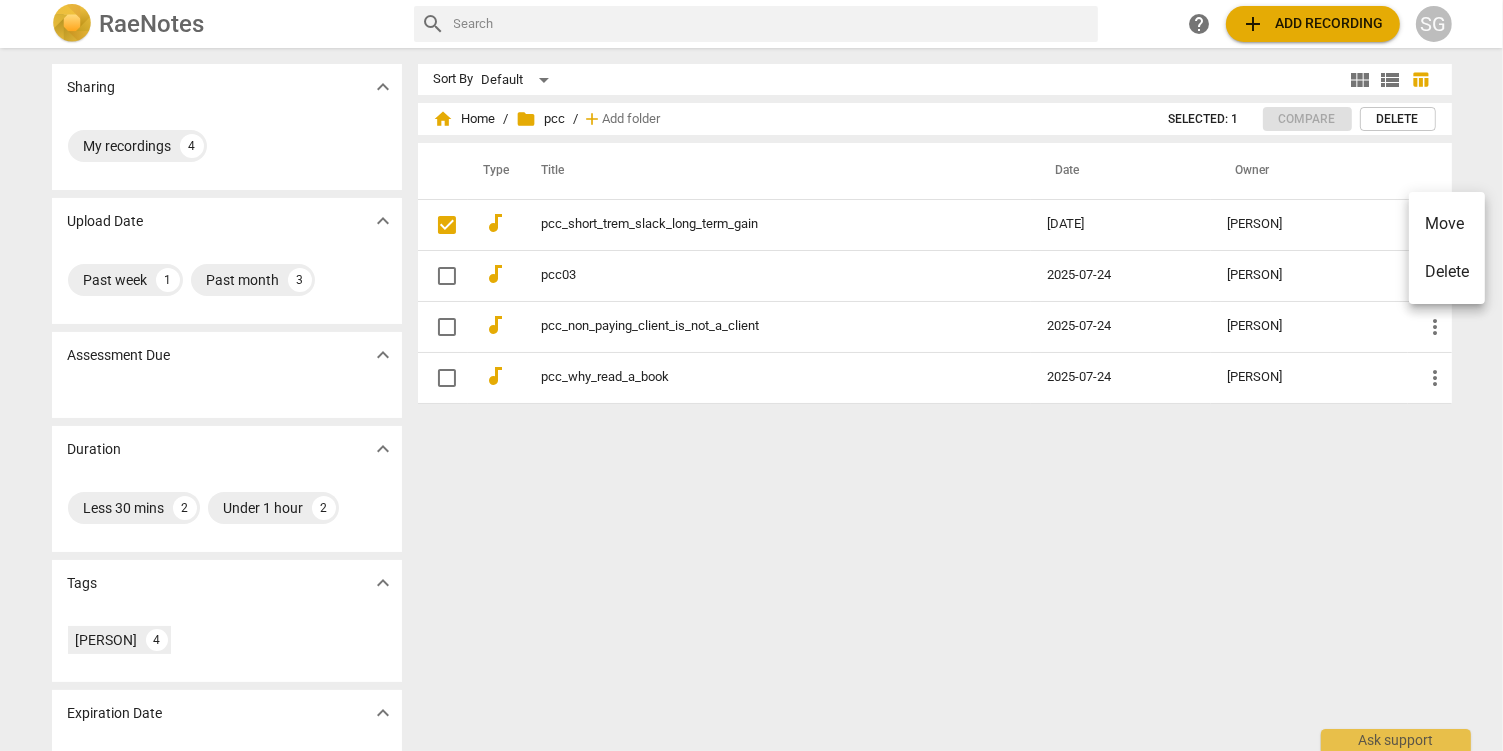 click at bounding box center (751, 375) 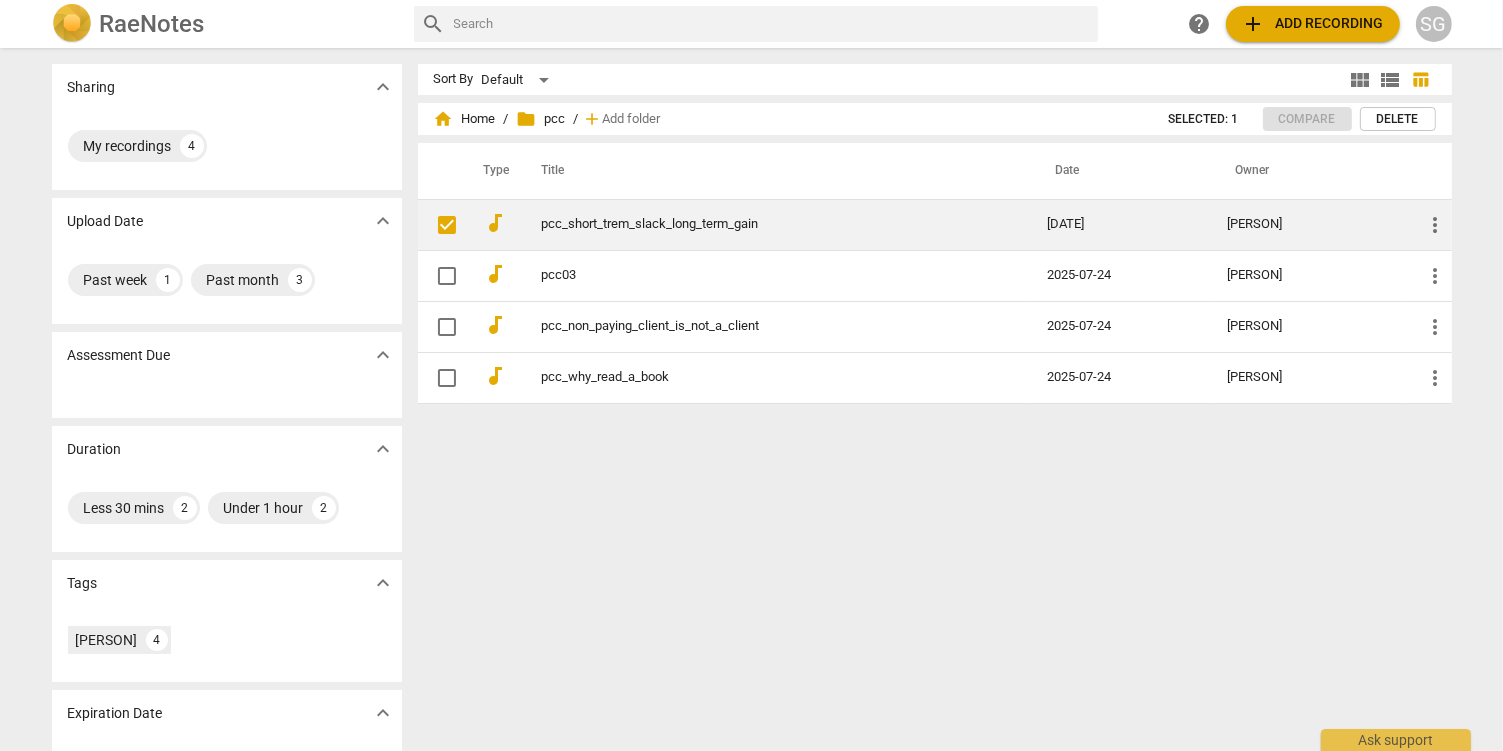 click on "pcc_short_trem_slack_long_term_gain" at bounding box center (759, 224) 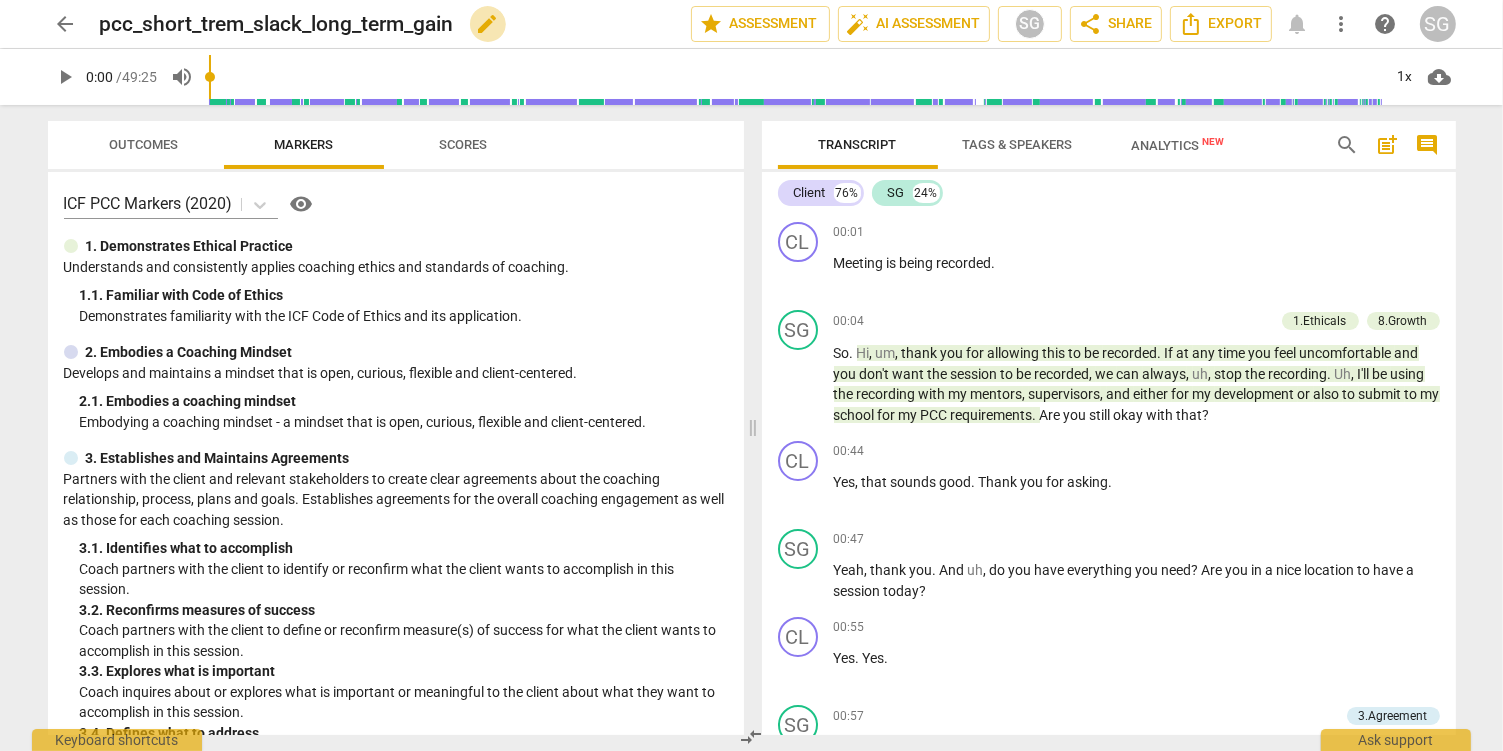 click on "edit" at bounding box center [488, 24] 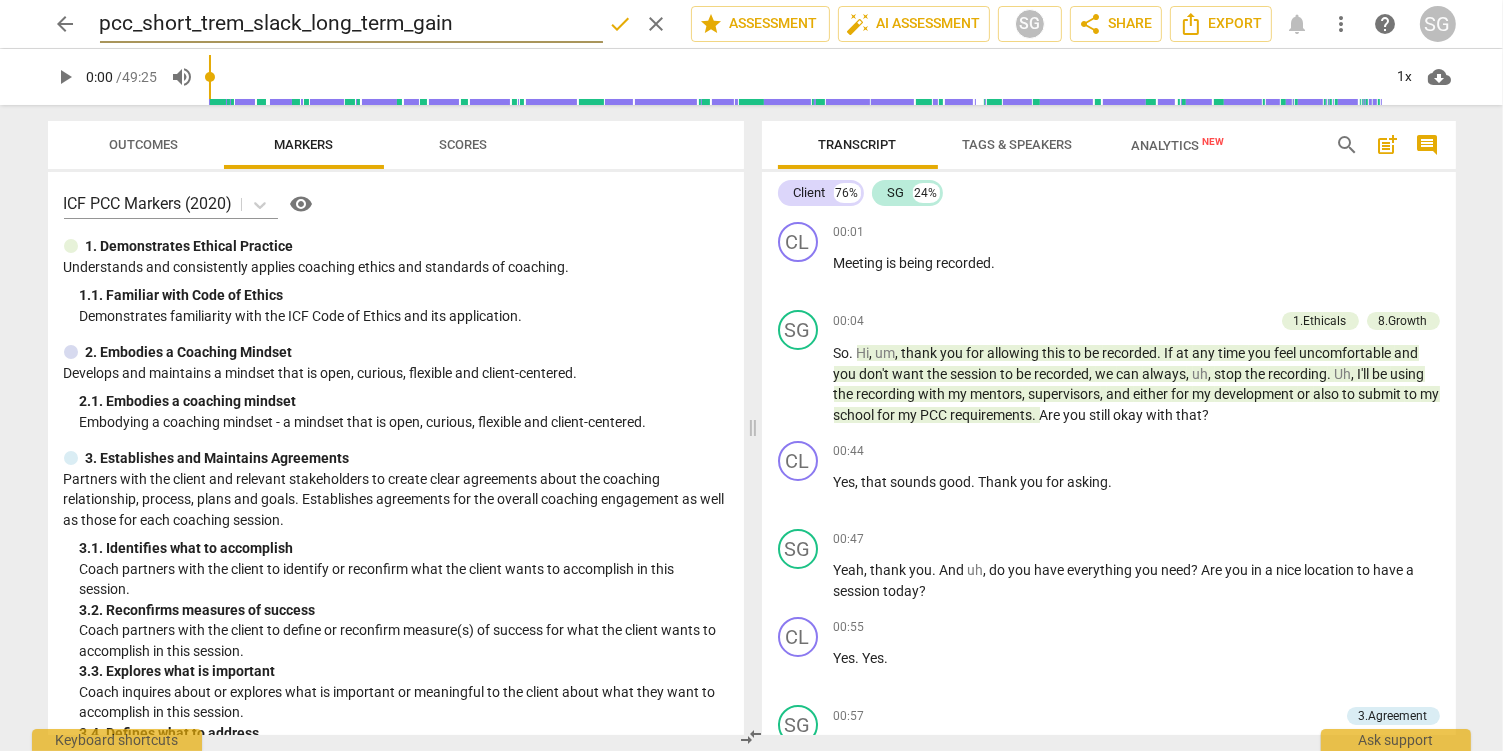 click on "pcc_short_trem_slack_long_term_gain" at bounding box center [351, 24] 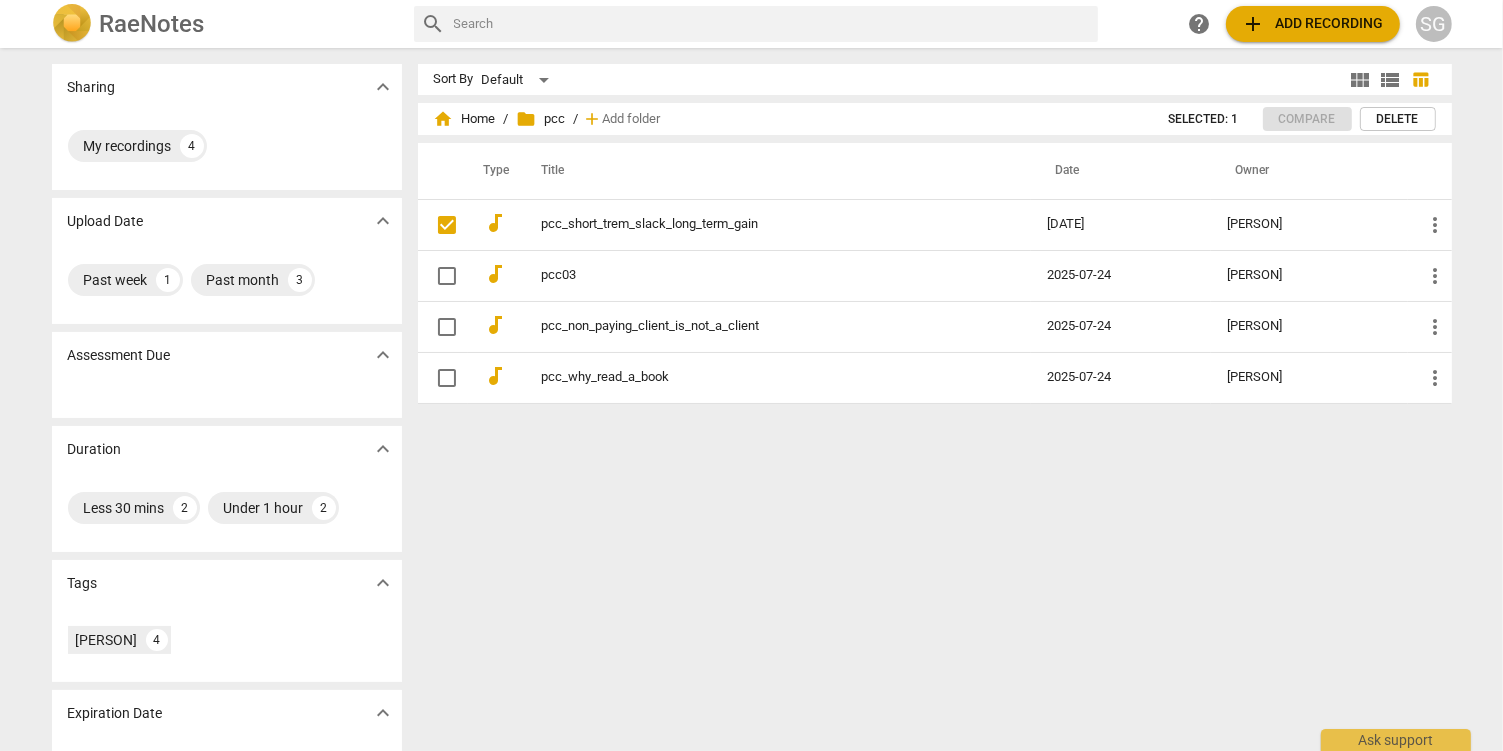 click on "Sort By Default view_module view_list table_chart home Home / folder pcc / add Add folder Selected: 1 Compare Delete Type Title Date Owner audiotrack pcc_short_trem_slack_long_term_gain 2025-08-04 Suresh Govindachar more_vert audiotrack pcc03 2025-07-24 Suresh Govindachar more_vert audiotrack pcc_non_paying_client_is_not_a_client 2025-07-24 Suresh Govindachar more_vert audiotrack pcc_why_read_a_book 2025-07-24 Suresh Govindachar more_vert" at bounding box center (943, 399) 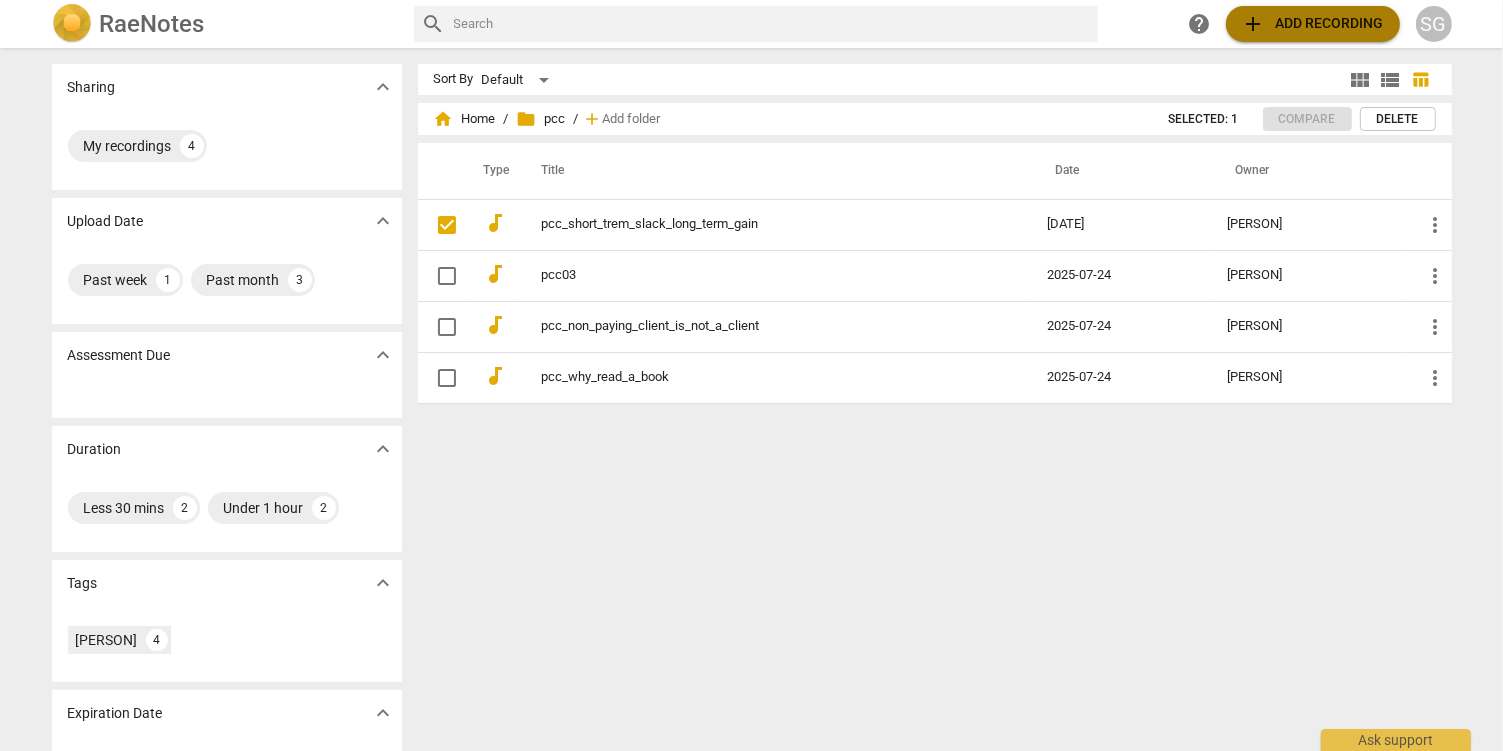 click on "add   Add recording" at bounding box center [1313, 24] 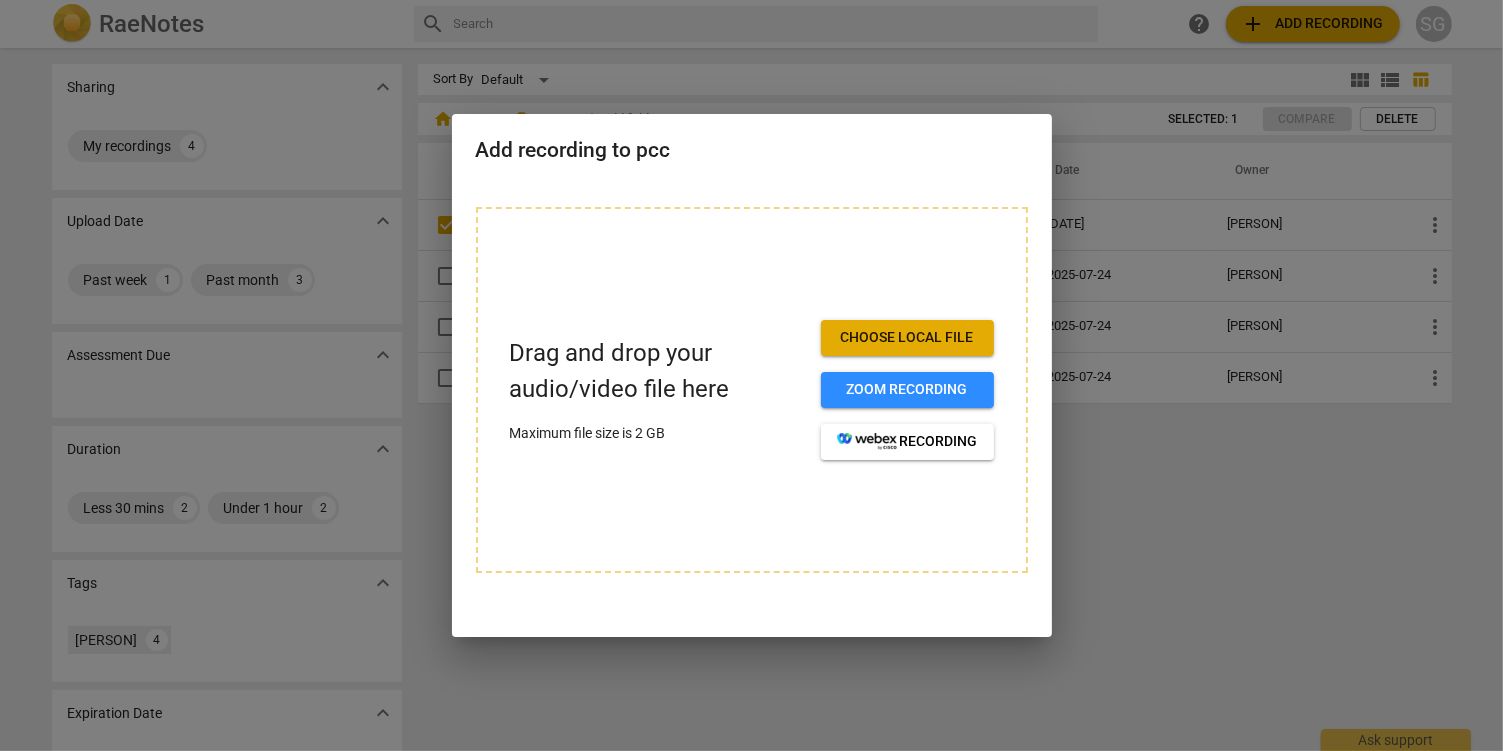 click on "Choose local file" at bounding box center (907, 338) 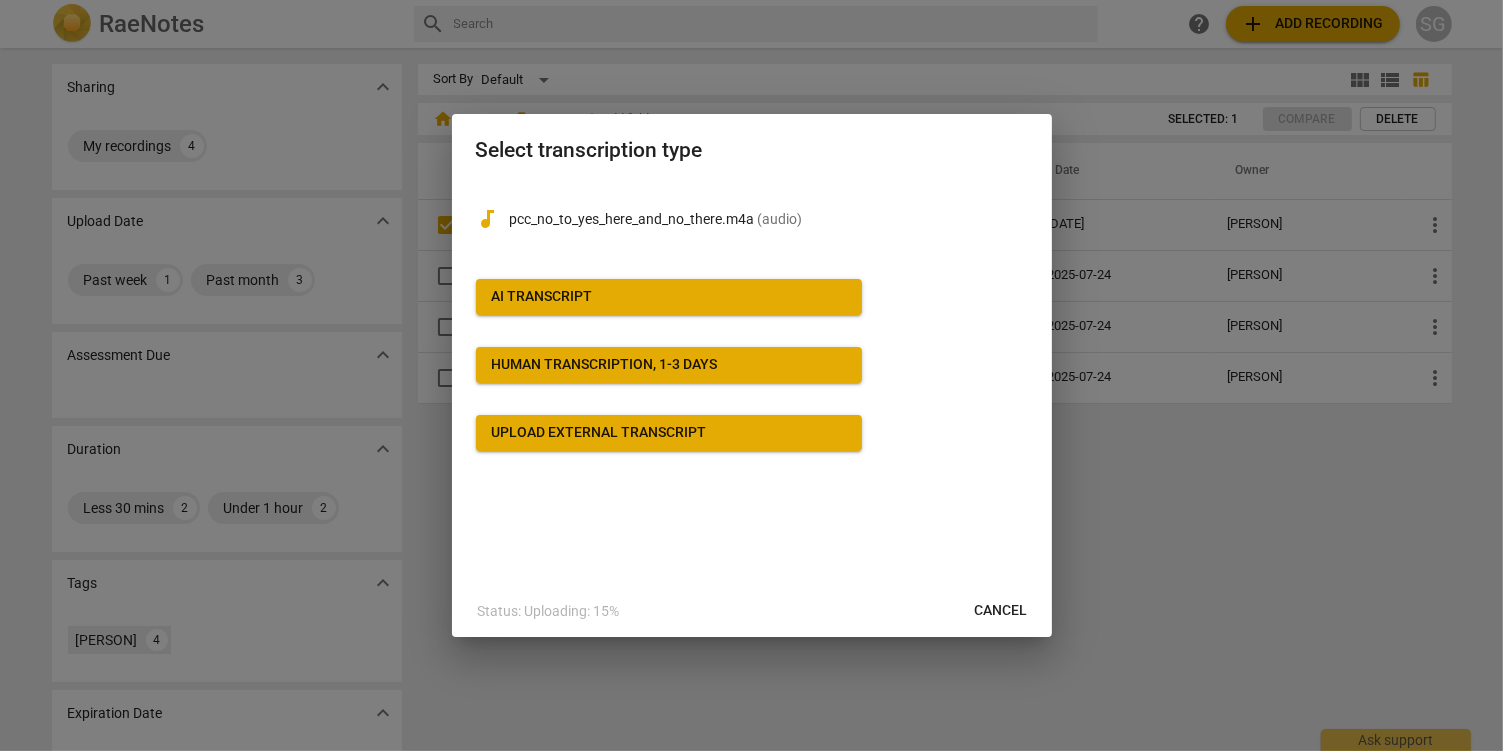 click on "AI Transcript" at bounding box center [669, 297] 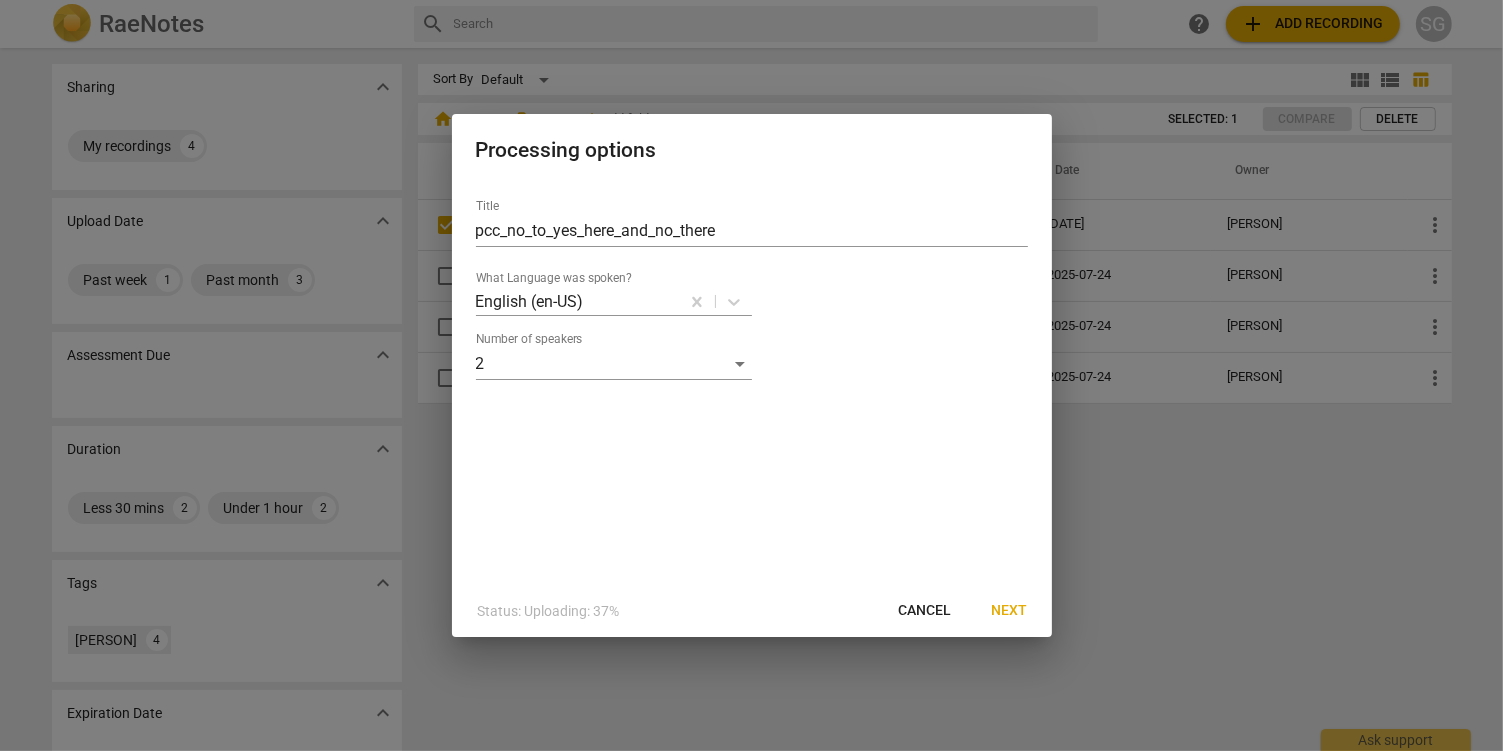 click on "Next" at bounding box center (1010, 611) 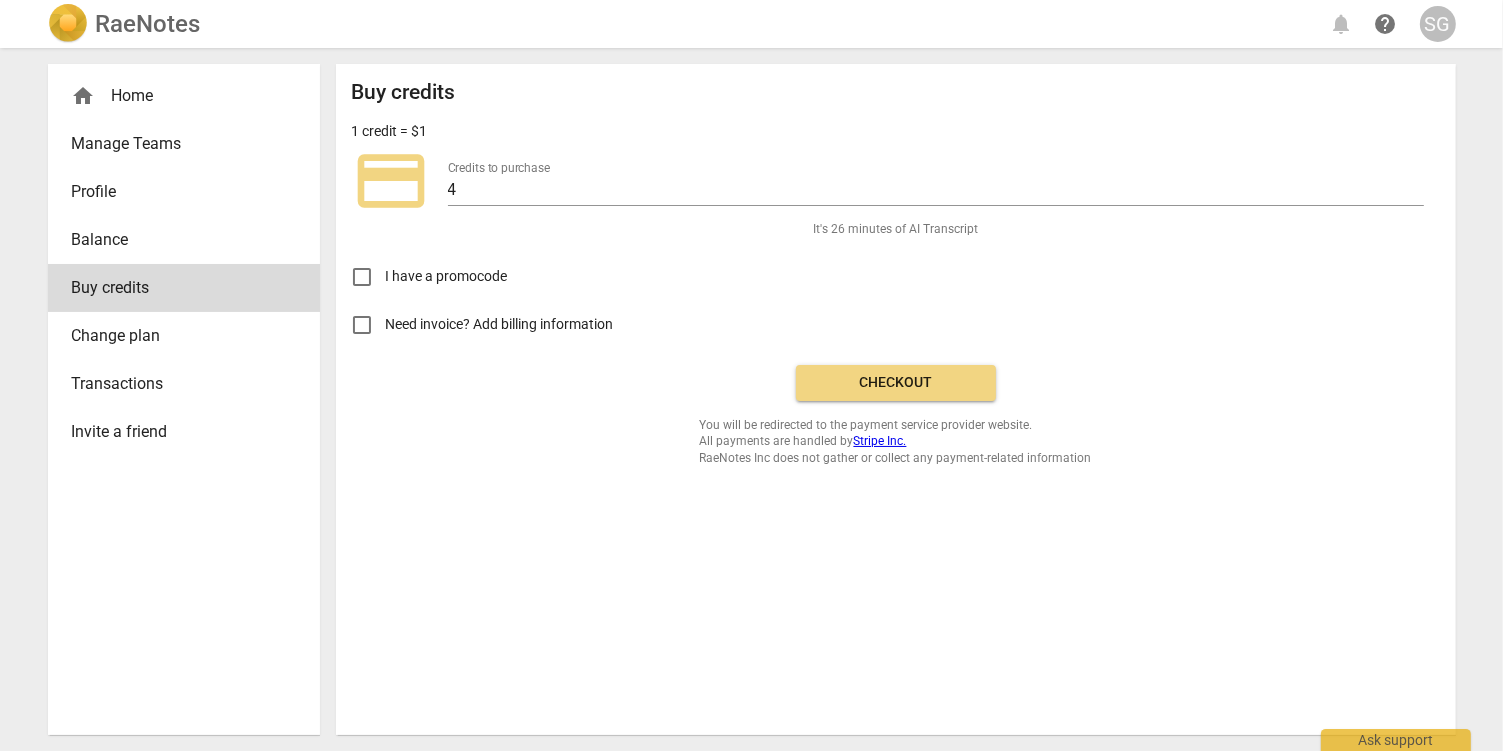 click on "Checkout" at bounding box center [896, 383] 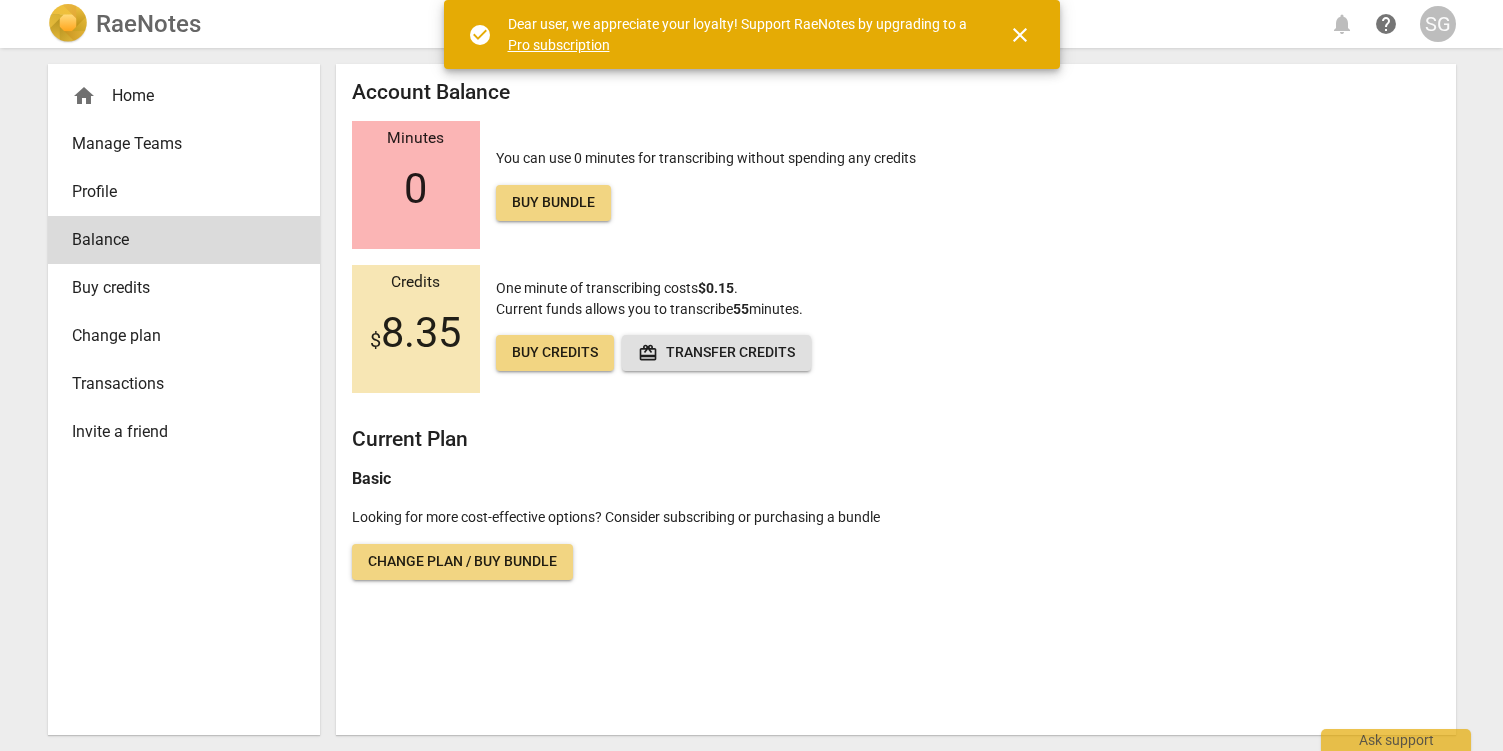 scroll, scrollTop: 0, scrollLeft: 0, axis: both 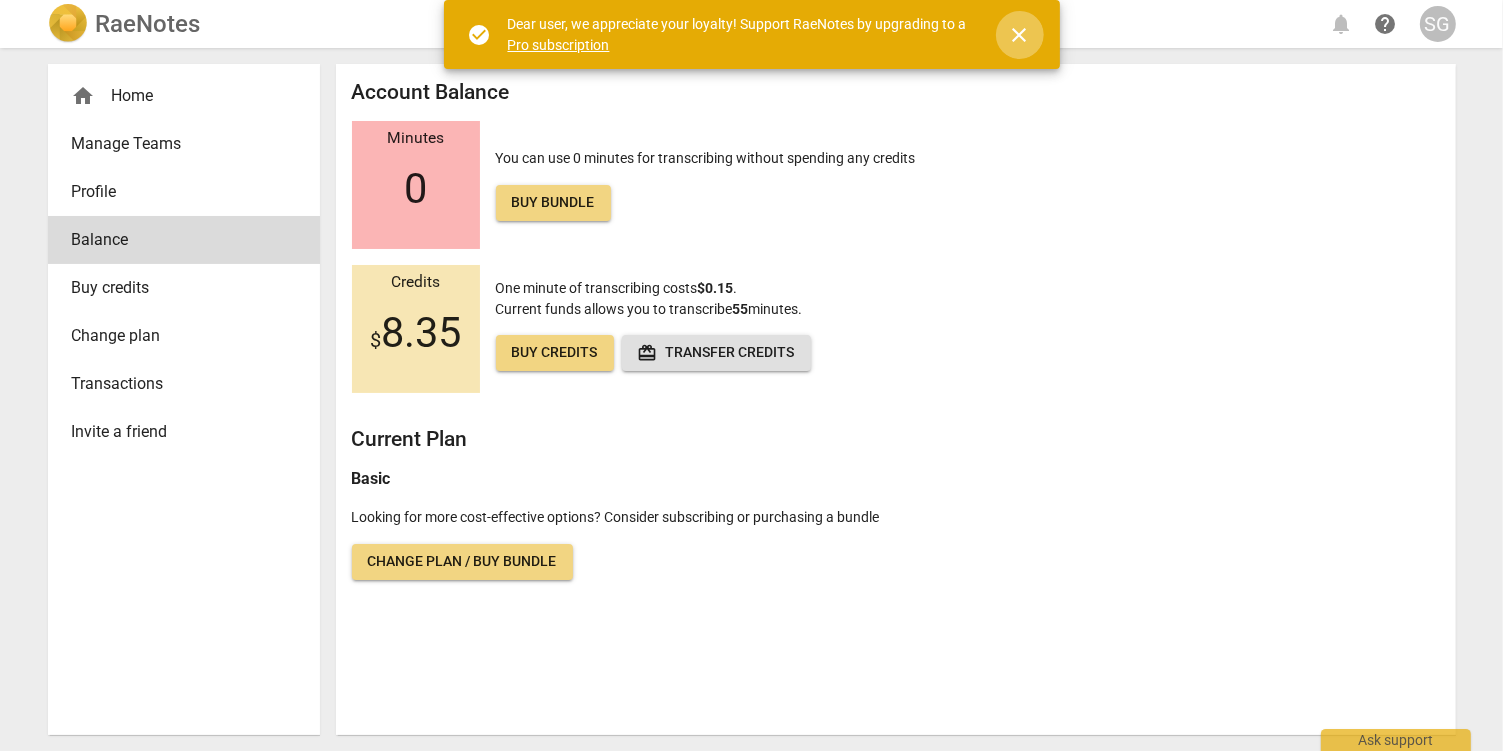 click on "close" at bounding box center (1020, 35) 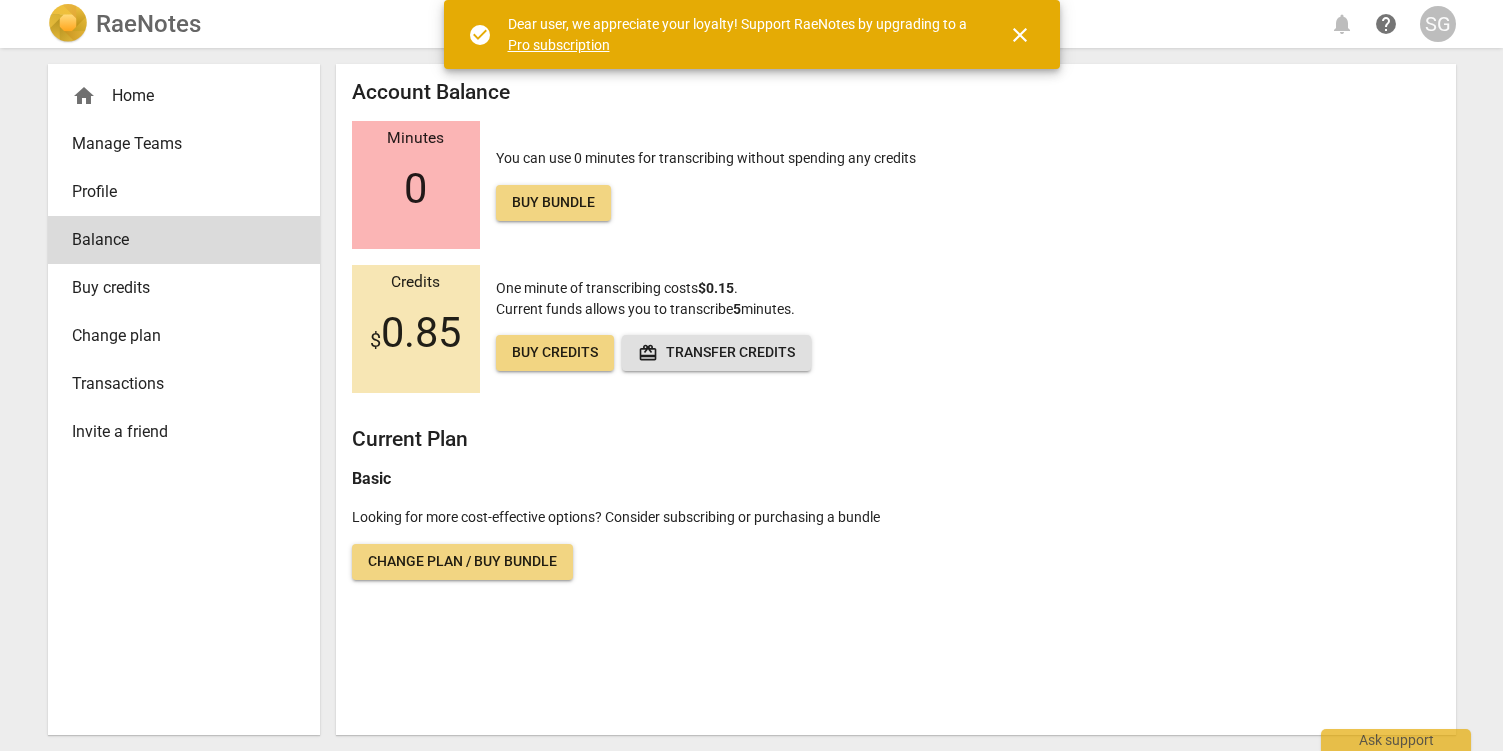 scroll, scrollTop: 0, scrollLeft: 0, axis: both 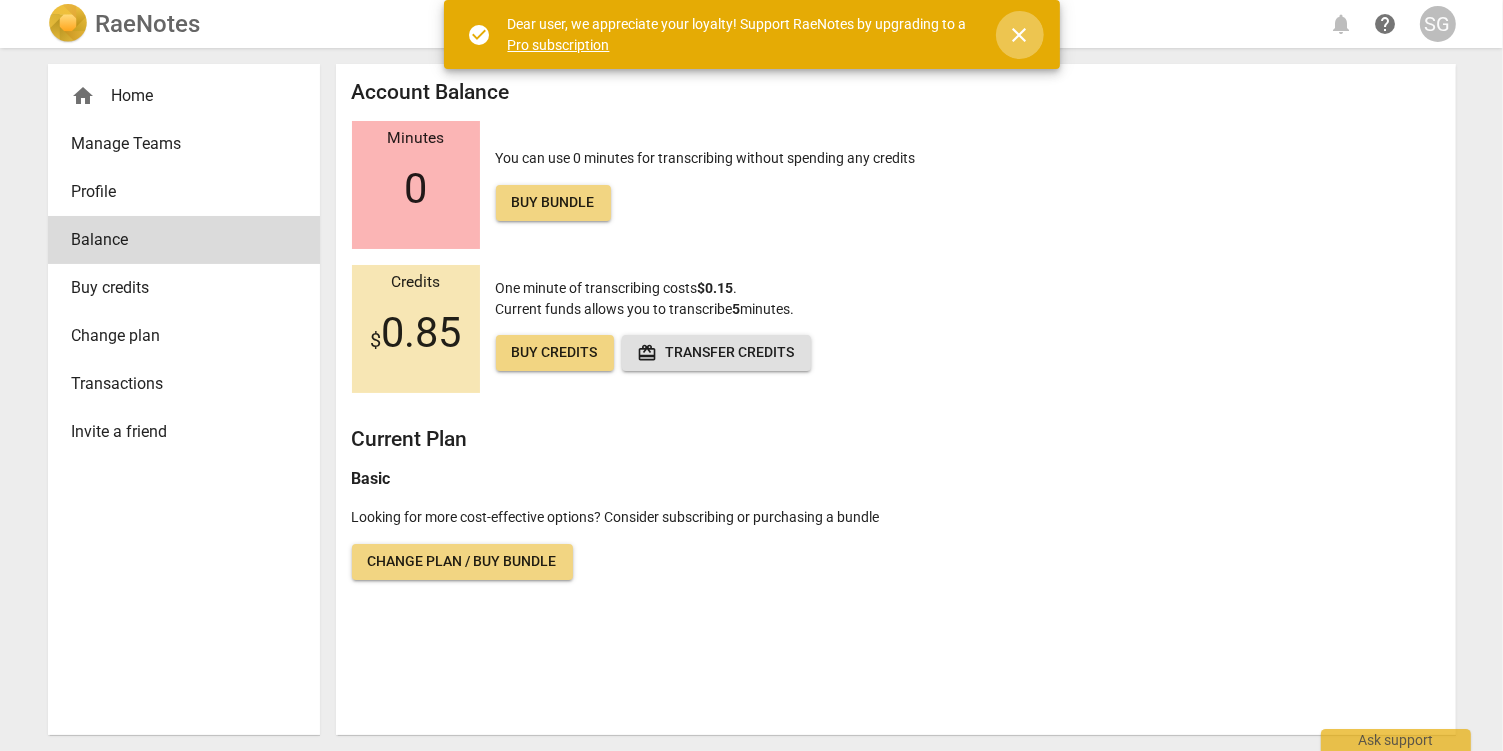 click on "close" at bounding box center (1020, 35) 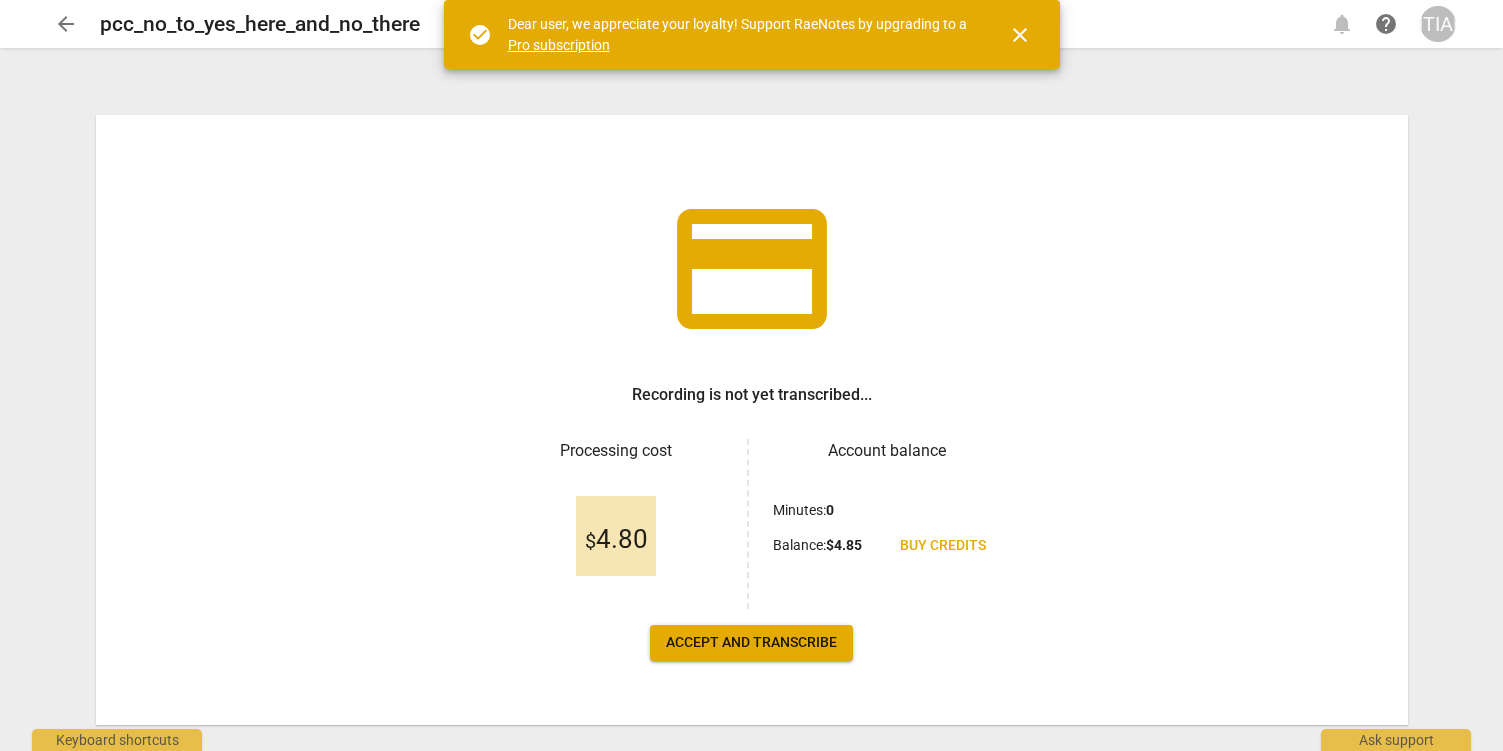 scroll, scrollTop: 0, scrollLeft: 0, axis: both 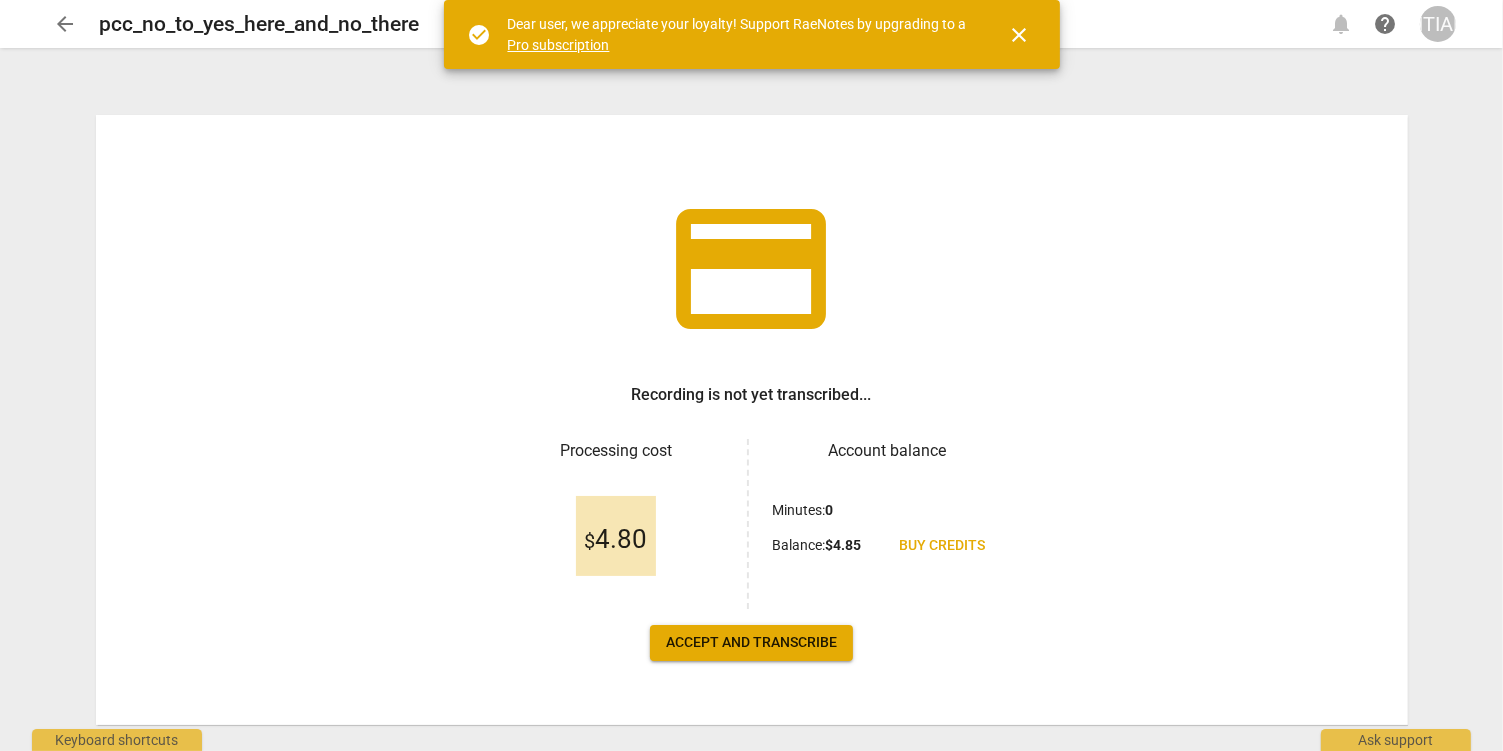 click on "Accept and transcribe" at bounding box center [751, 643] 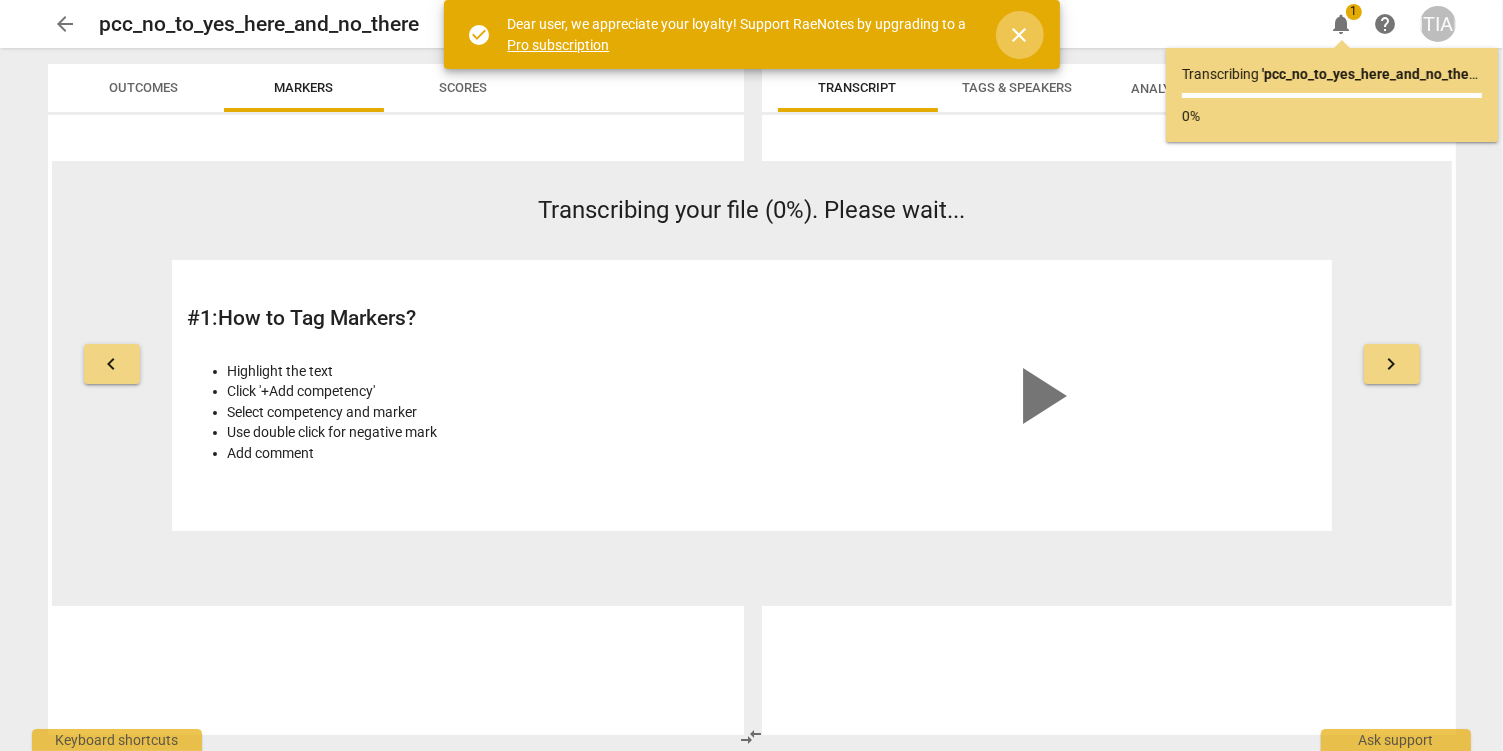 click on "close" at bounding box center [1020, 35] 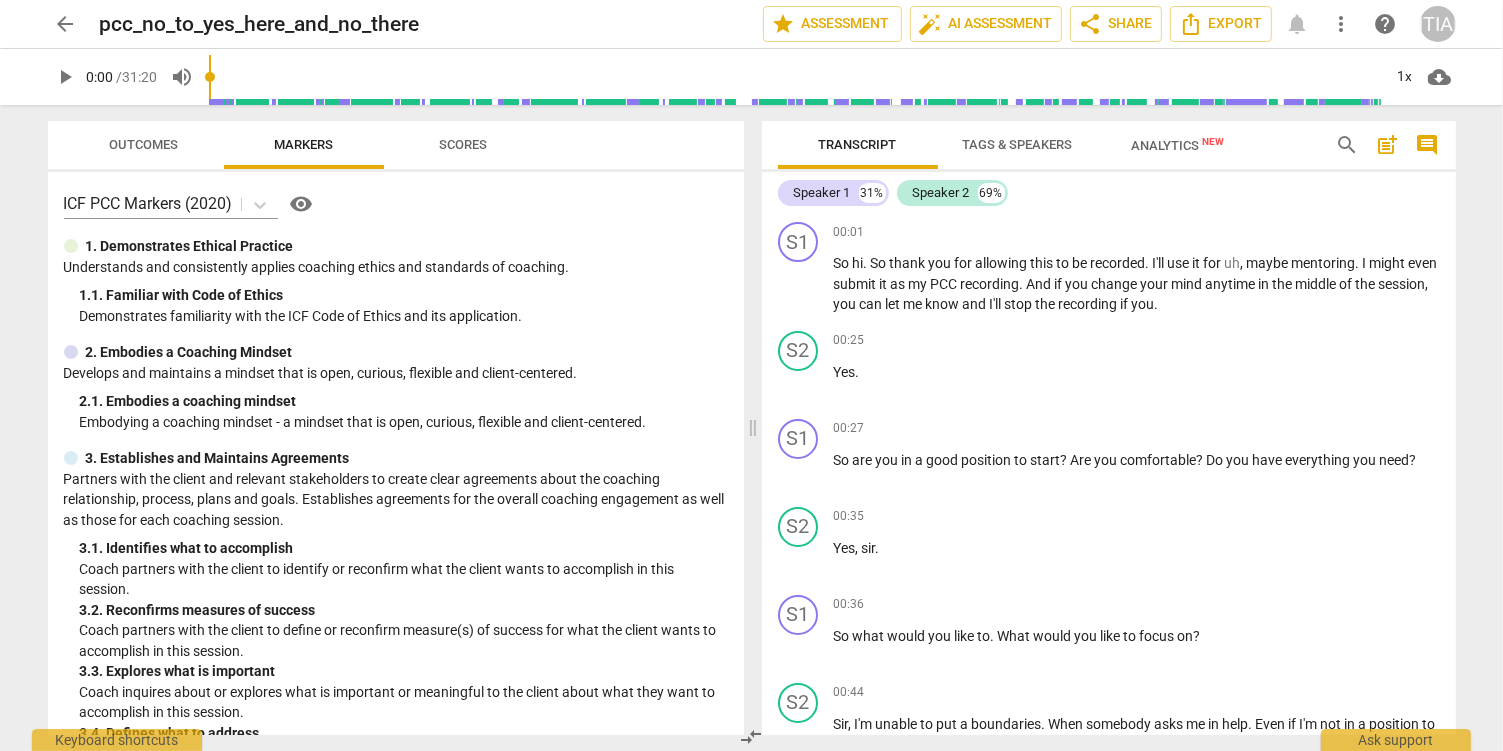 click on "Analytics   New" at bounding box center (1177, 145) 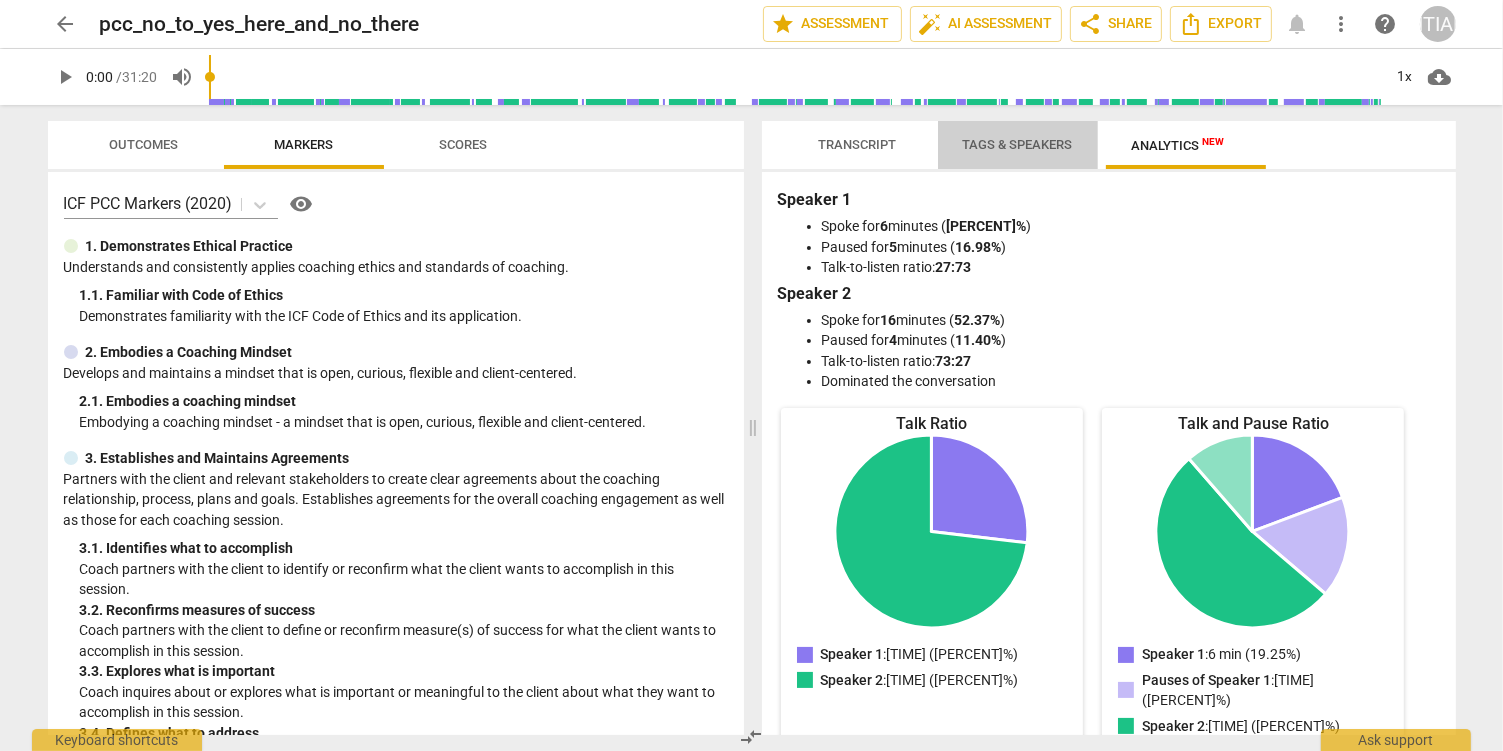 click on "Tags & Speakers" at bounding box center [1018, 144] 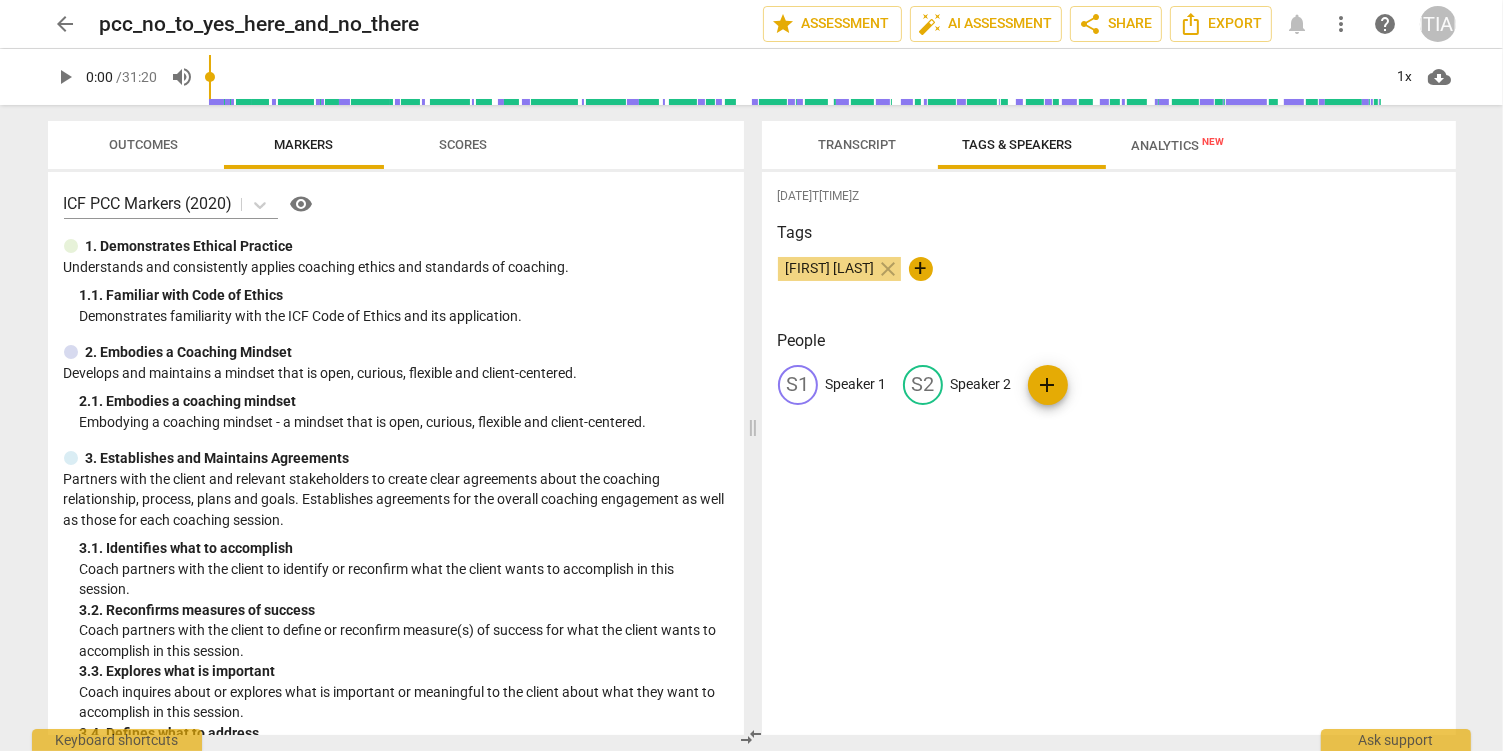 click on "Transcript" at bounding box center (858, 144) 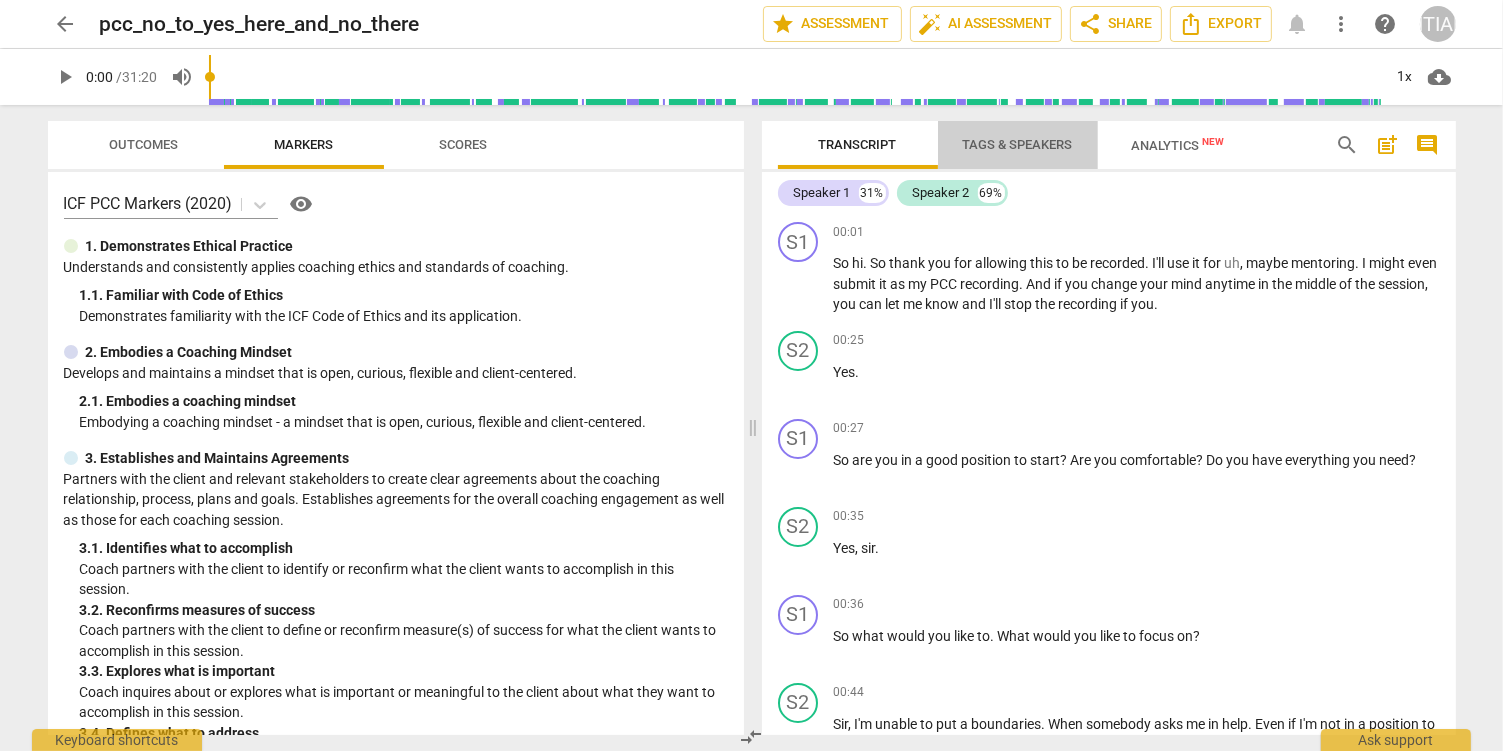 click on "Tags & Speakers" at bounding box center [1018, 144] 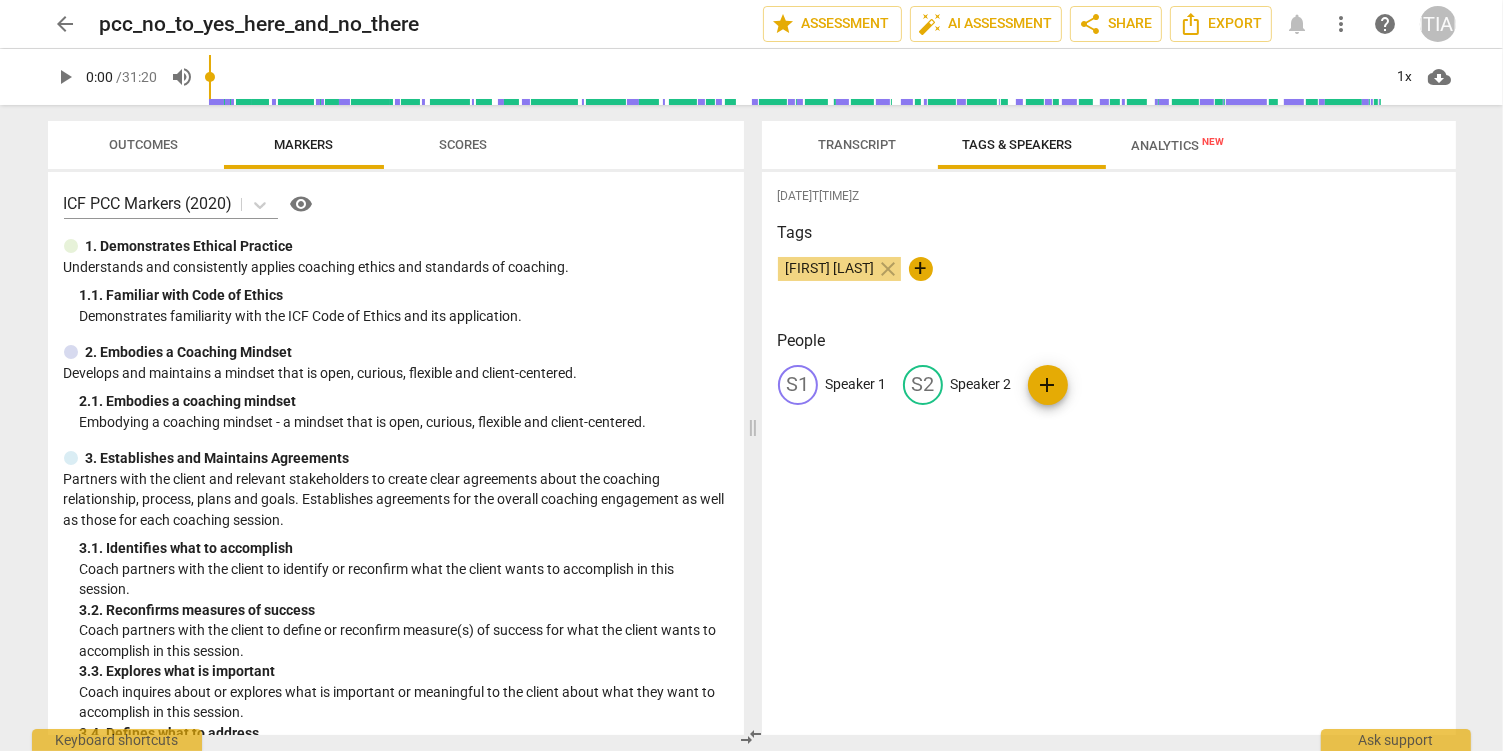 click on "Speaker 1" at bounding box center (856, 384) 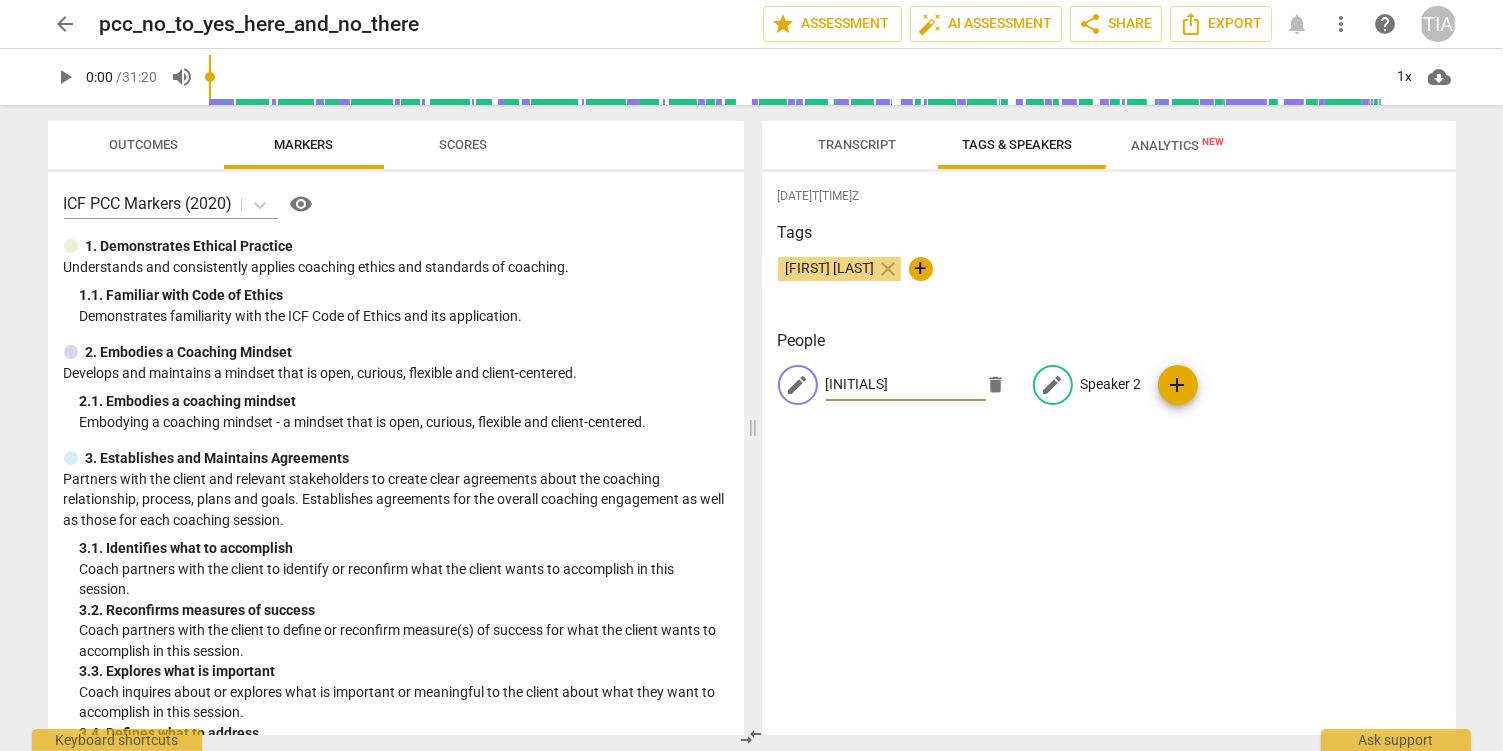 type on "SG" 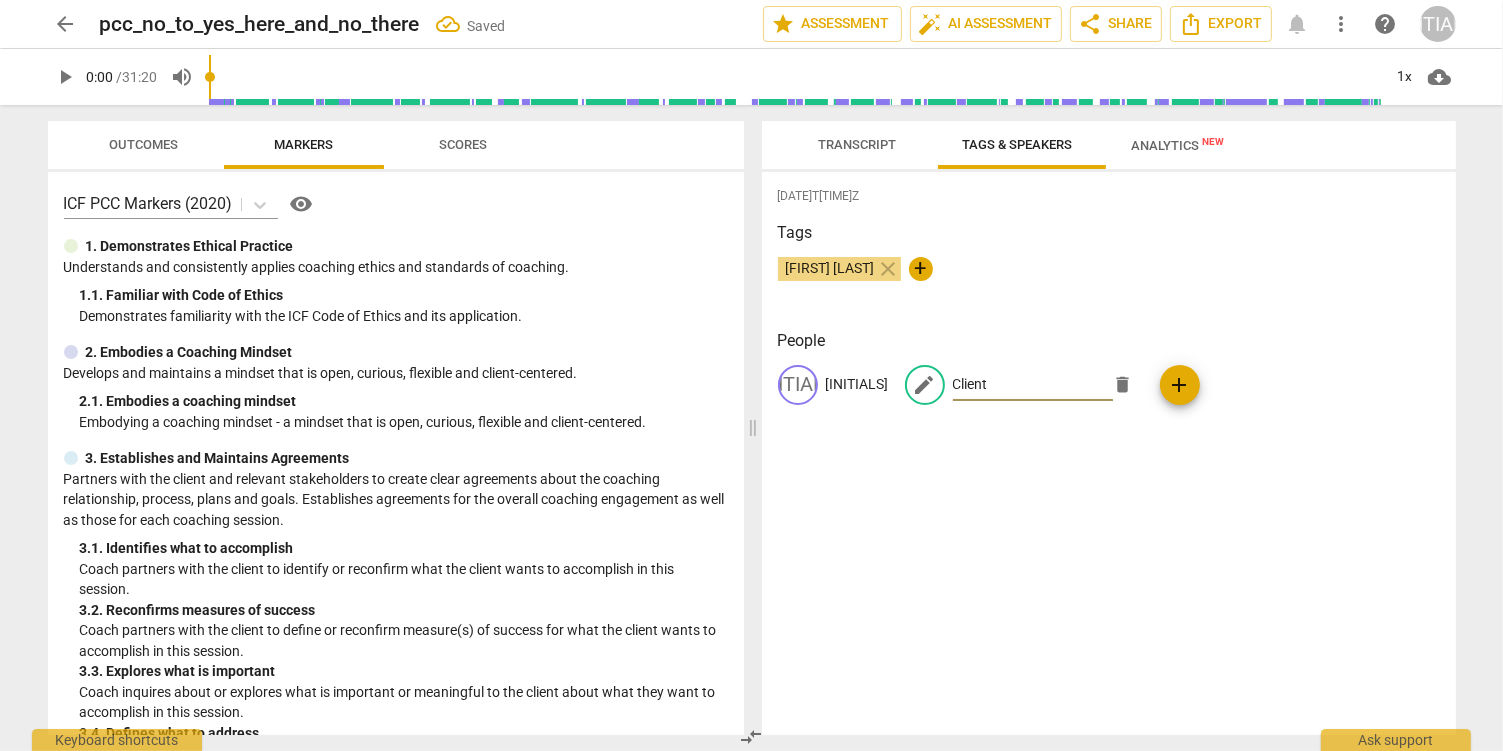 type on "Client" 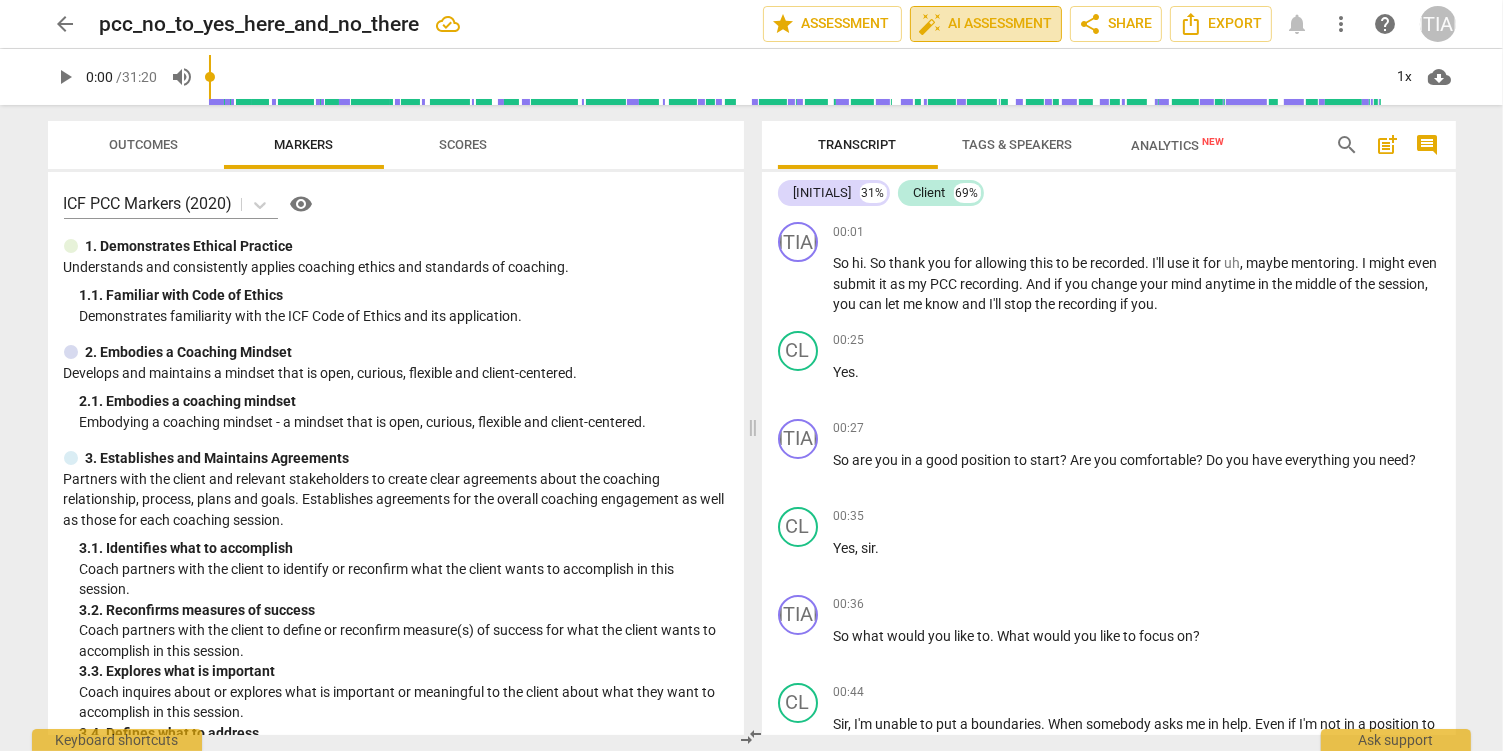 click on "auto_fix_high    AI Assessment" at bounding box center [986, 24] 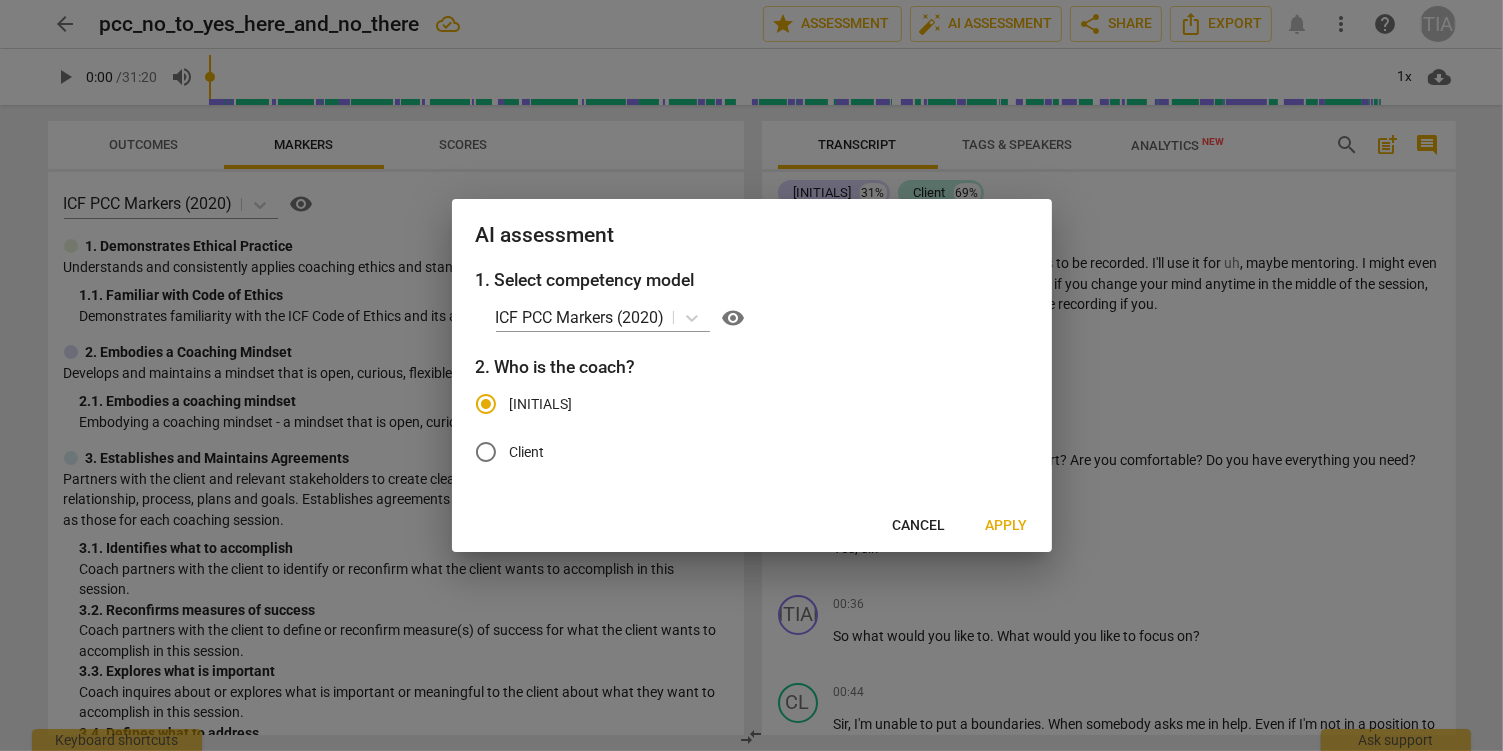 click on "Apply" at bounding box center (1007, 526) 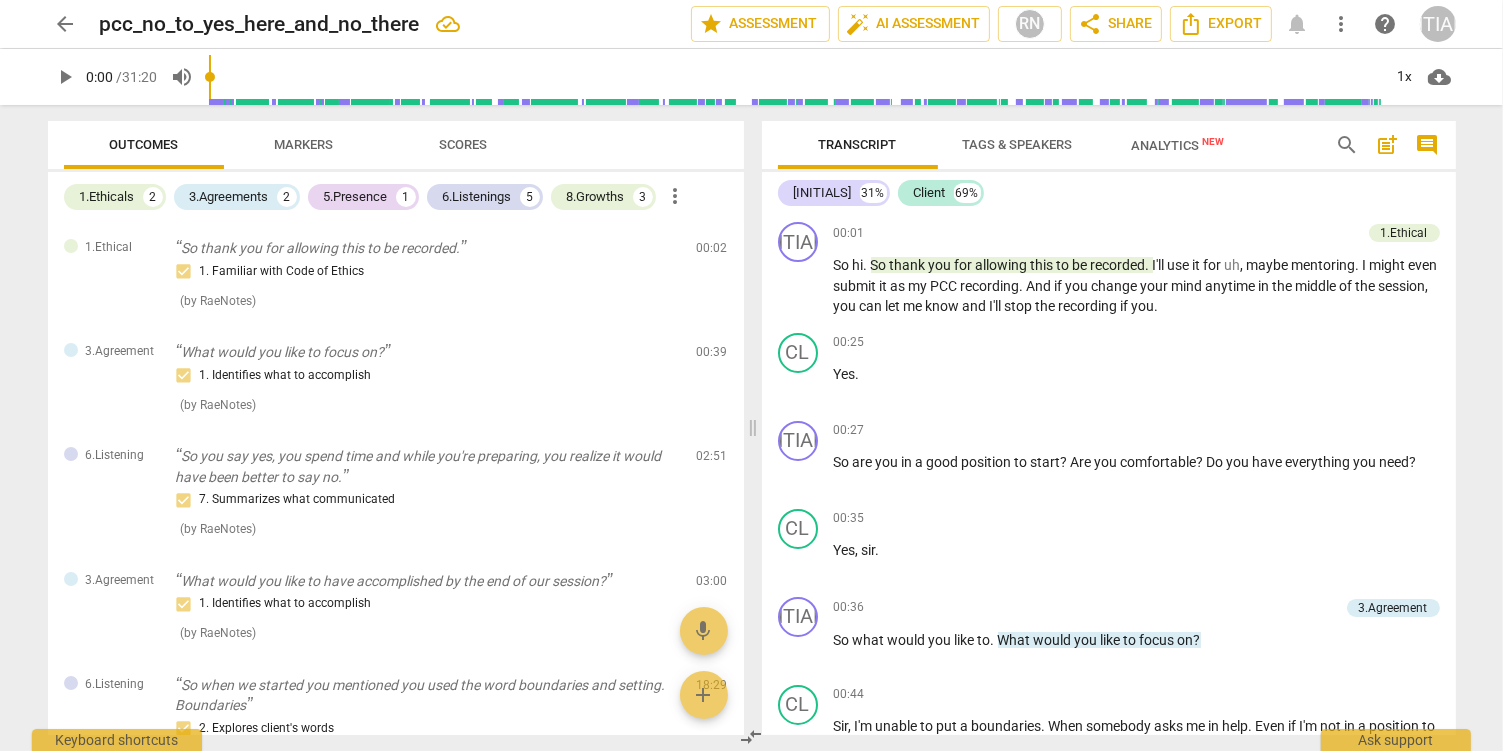 type 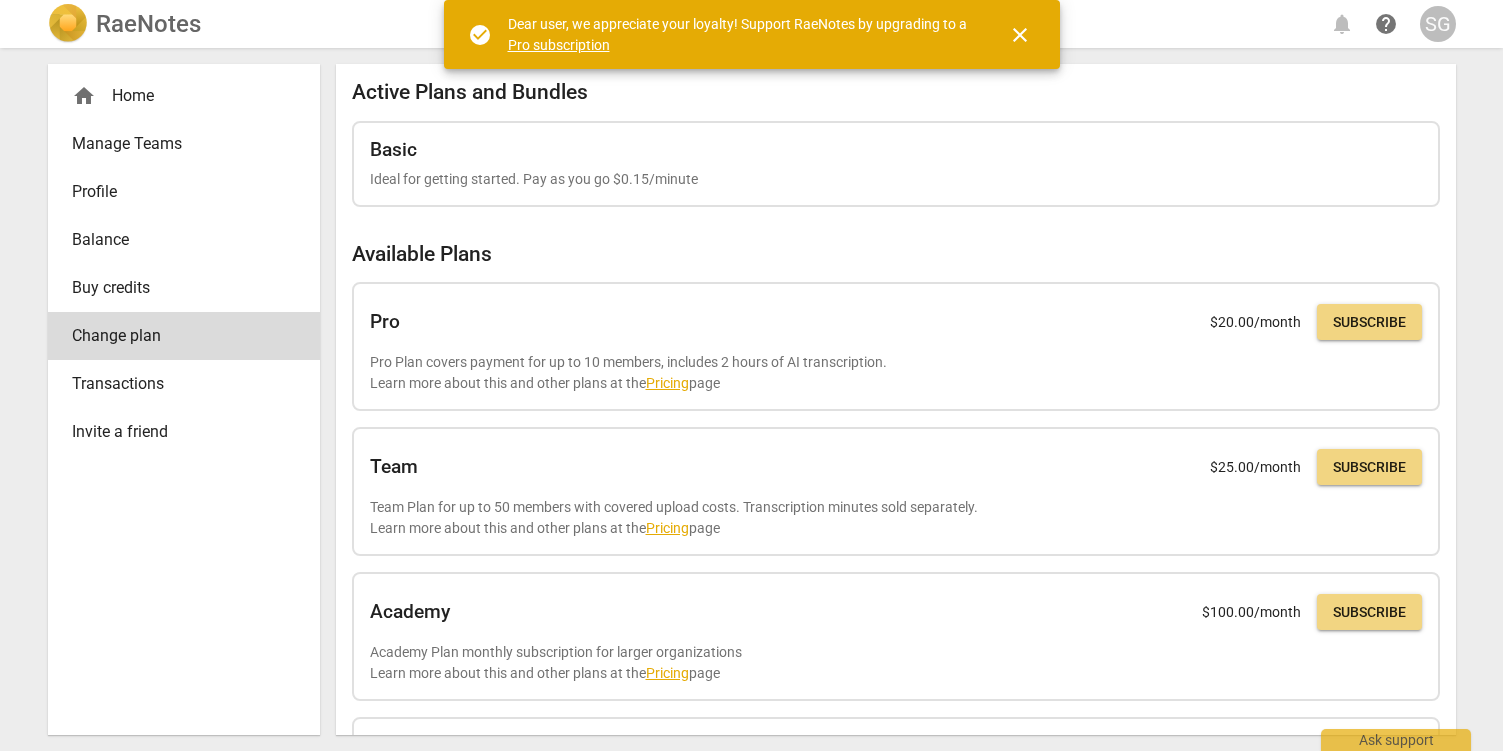 scroll, scrollTop: 0, scrollLeft: 0, axis: both 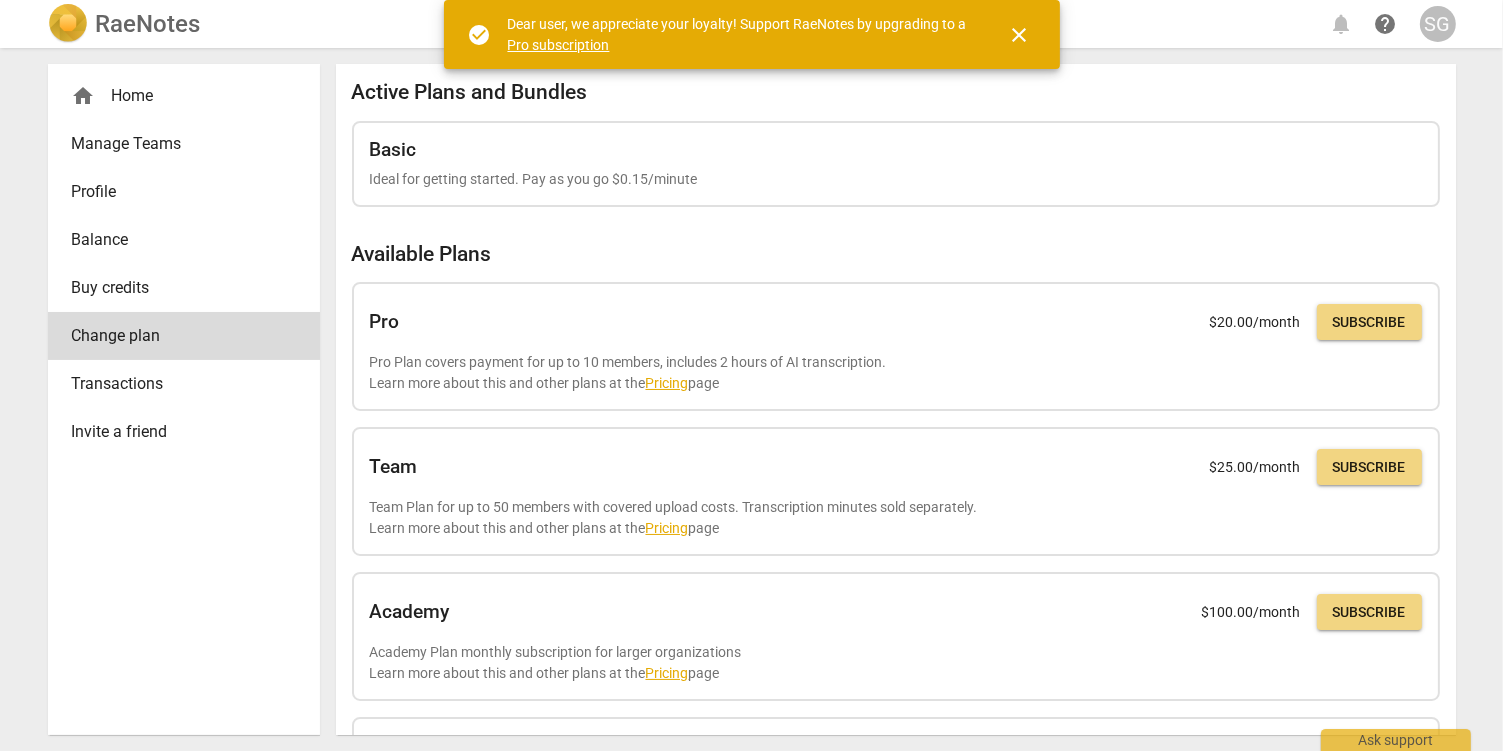 click on "close" at bounding box center (1020, 35) 